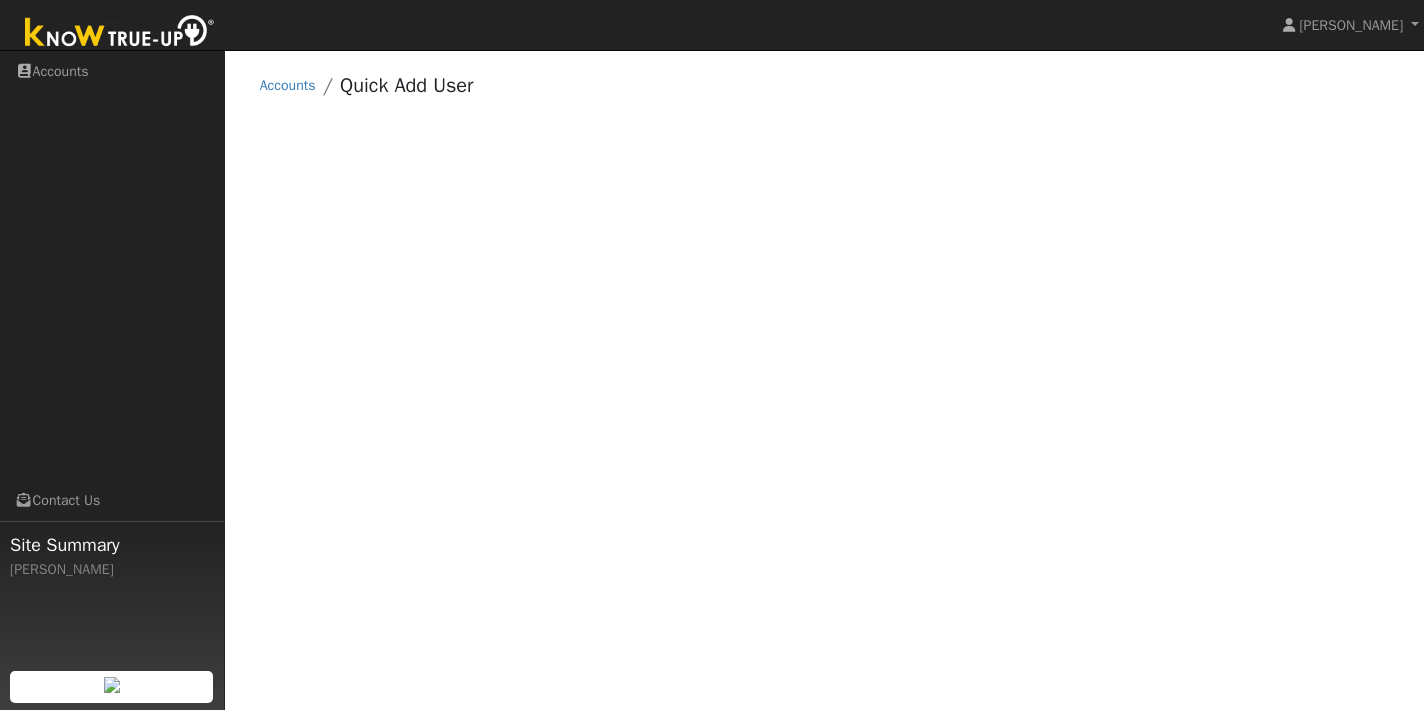 scroll, scrollTop: 0, scrollLeft: 0, axis: both 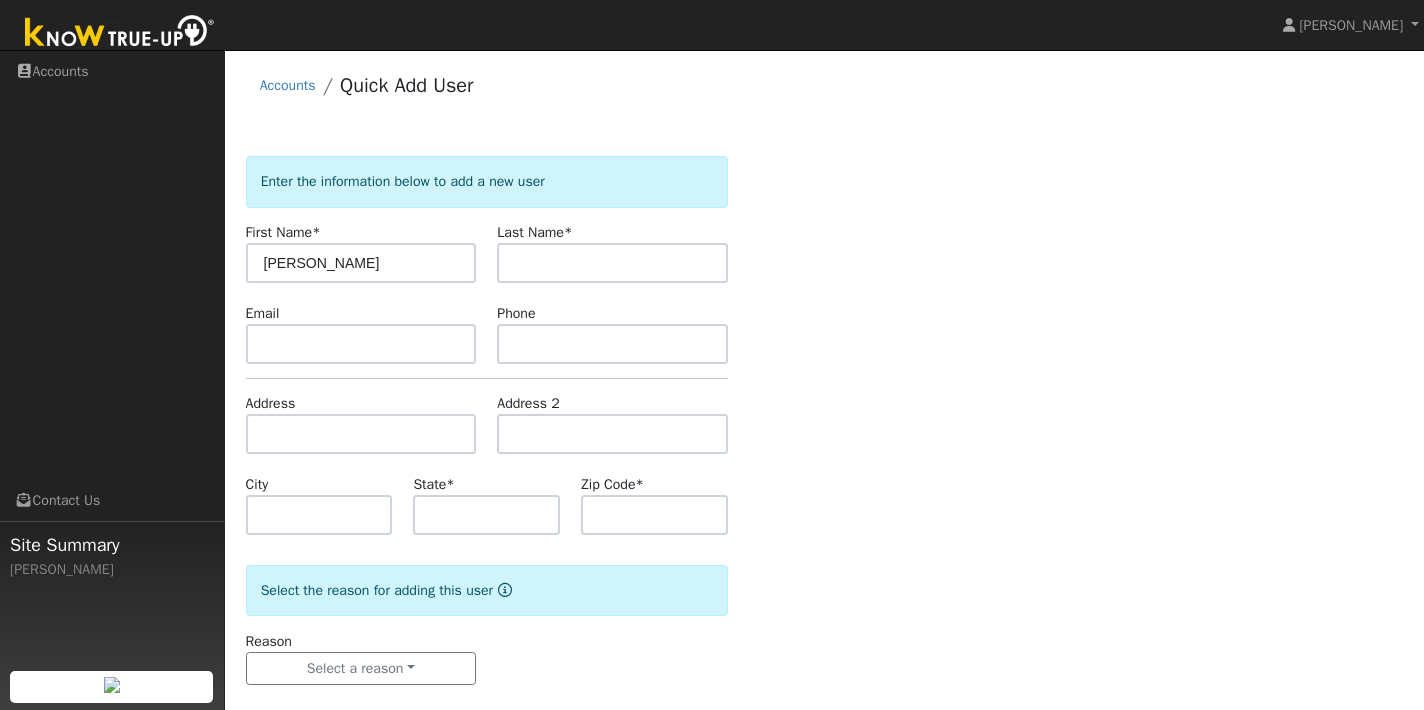 type on "John" 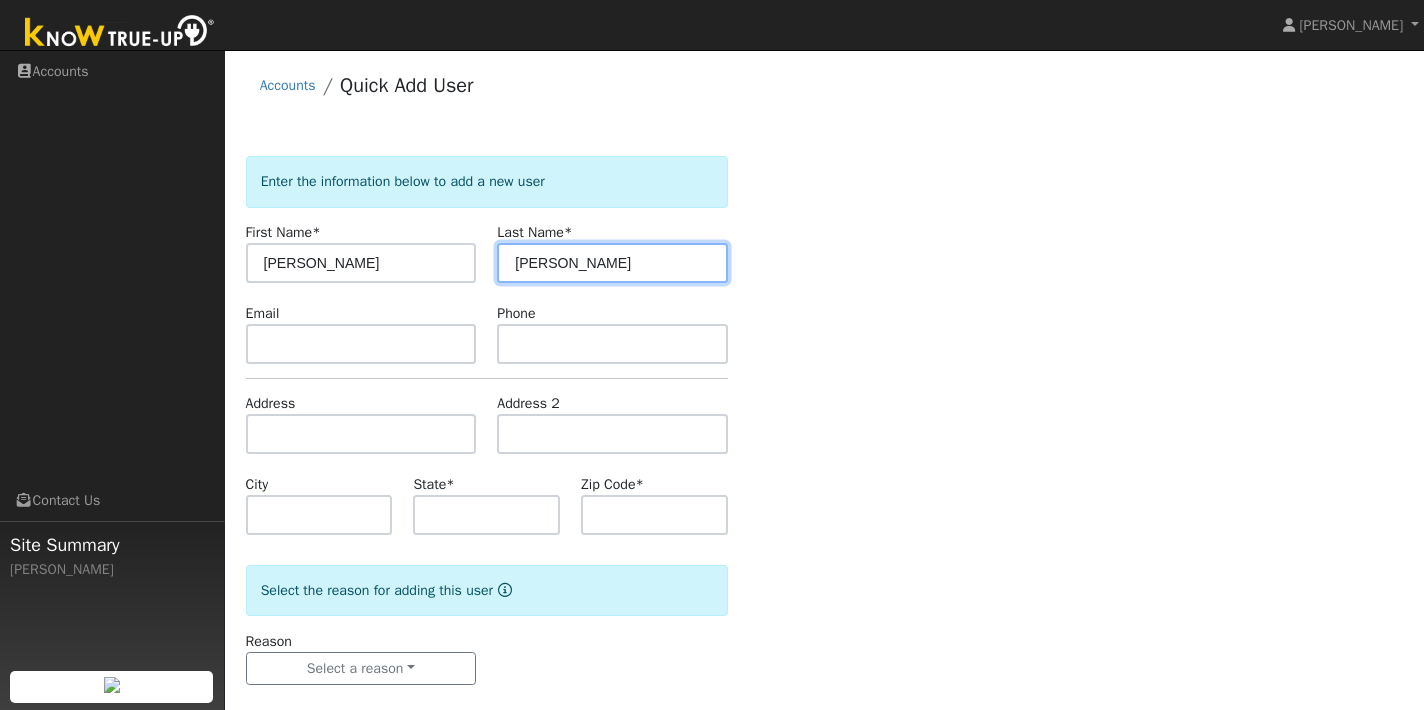 type on "Keener" 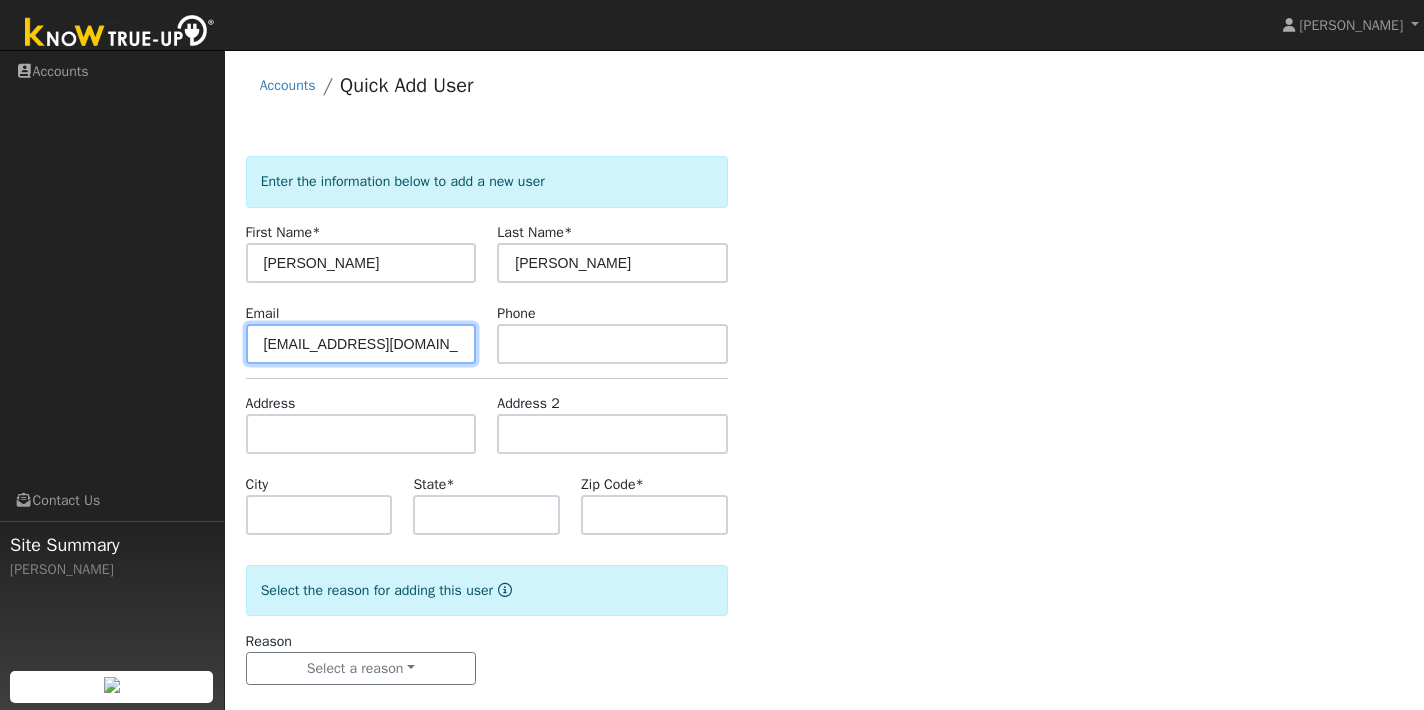type on "jwkeener296@gmail.com" 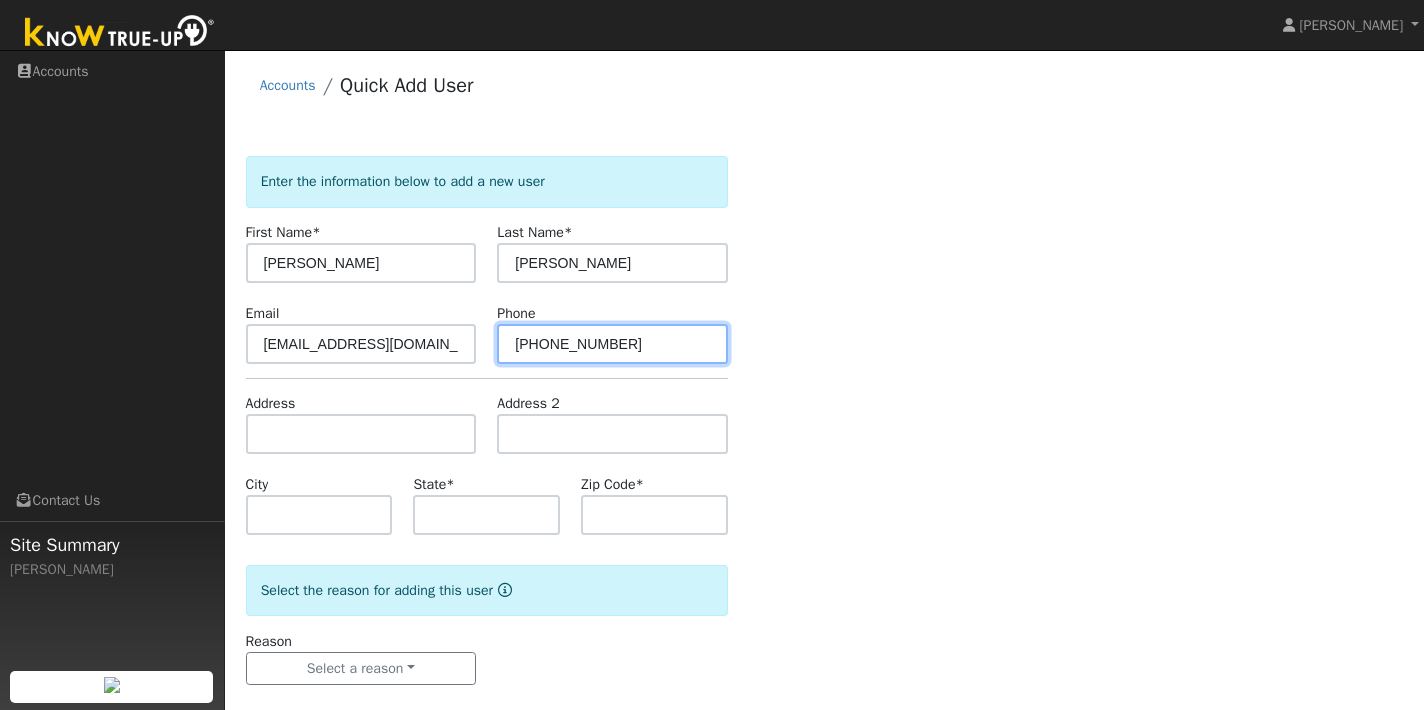 type on "650-557-3918" 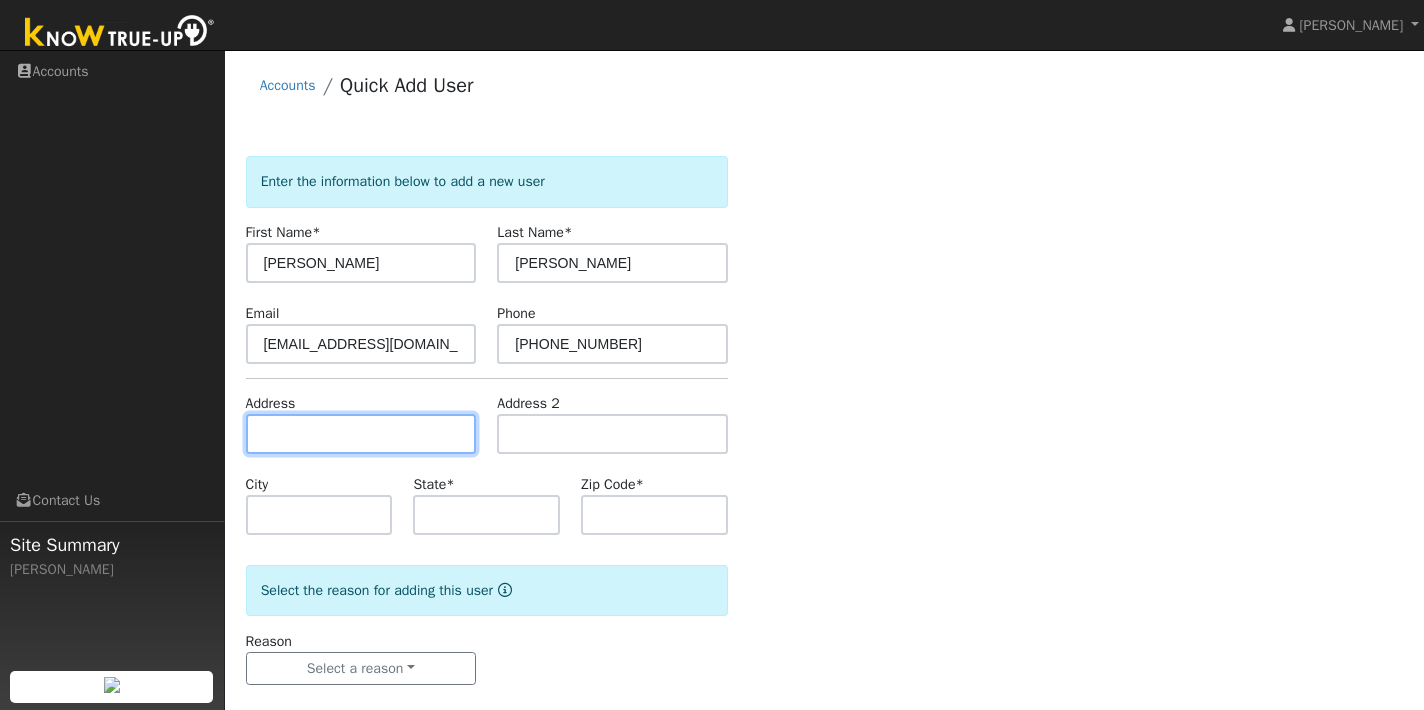 click at bounding box center [361, 434] 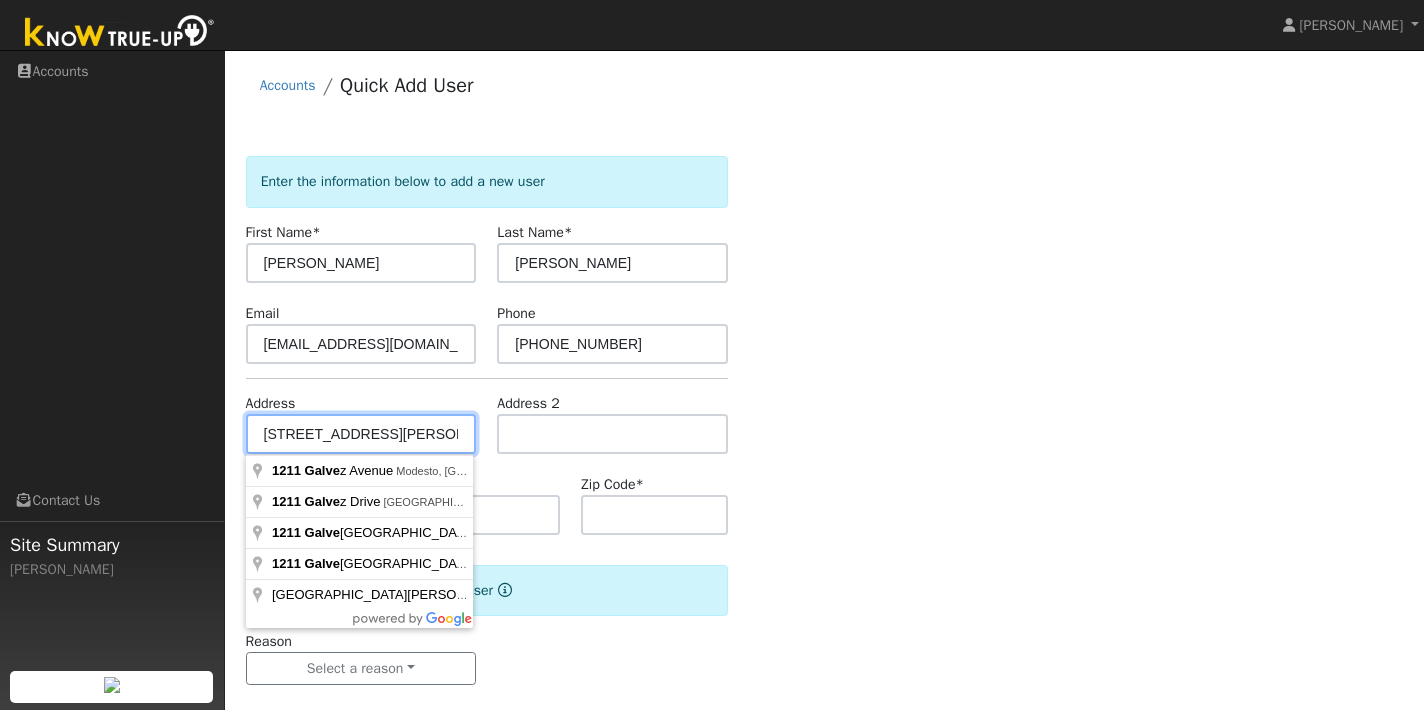 type on "1211 Galvez Drive" 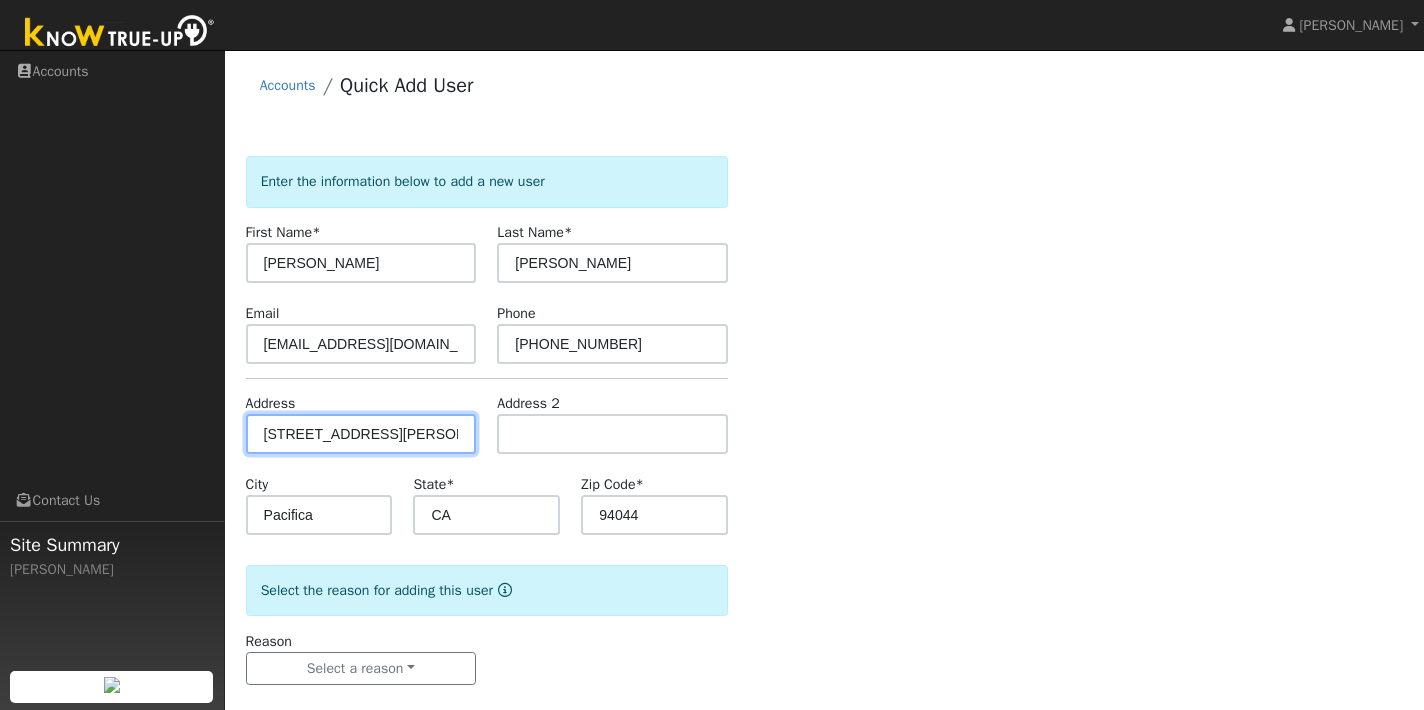 scroll, scrollTop: 25, scrollLeft: 0, axis: vertical 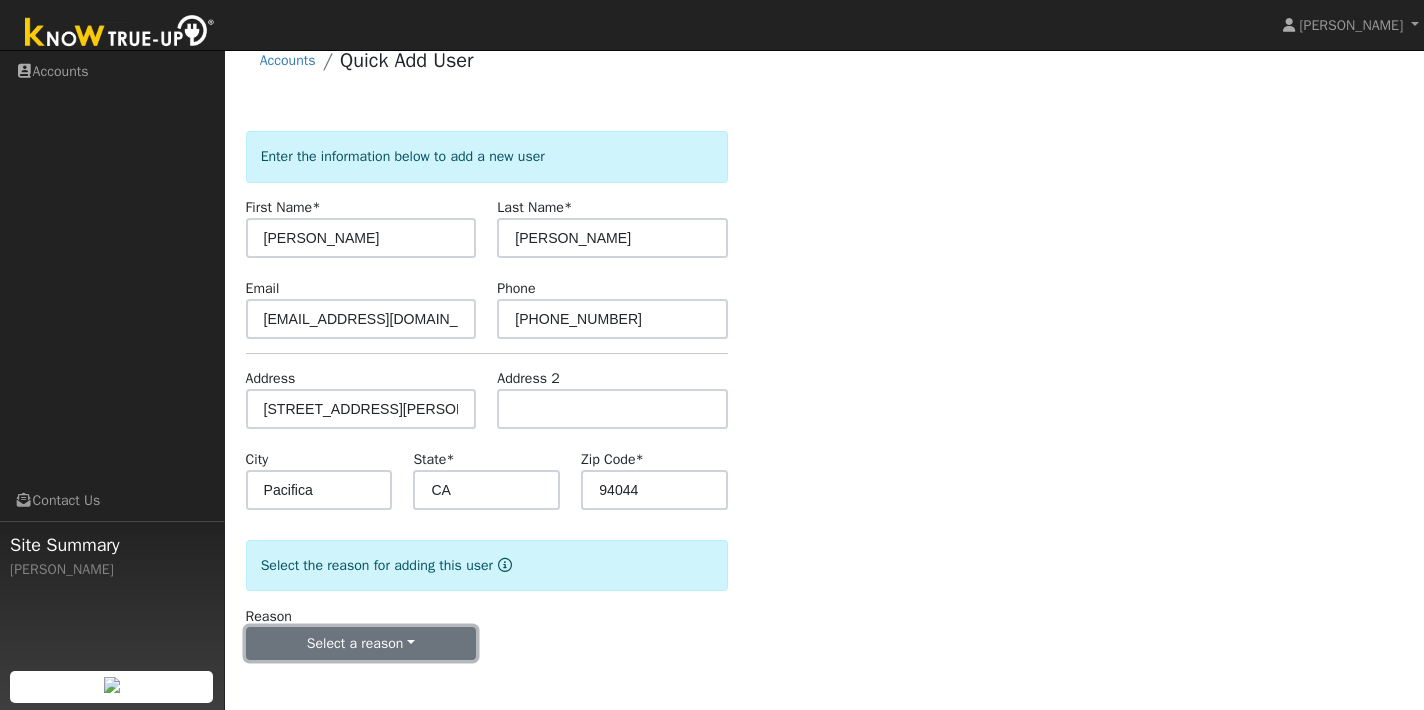 click on "Select a reason" at bounding box center [361, 644] 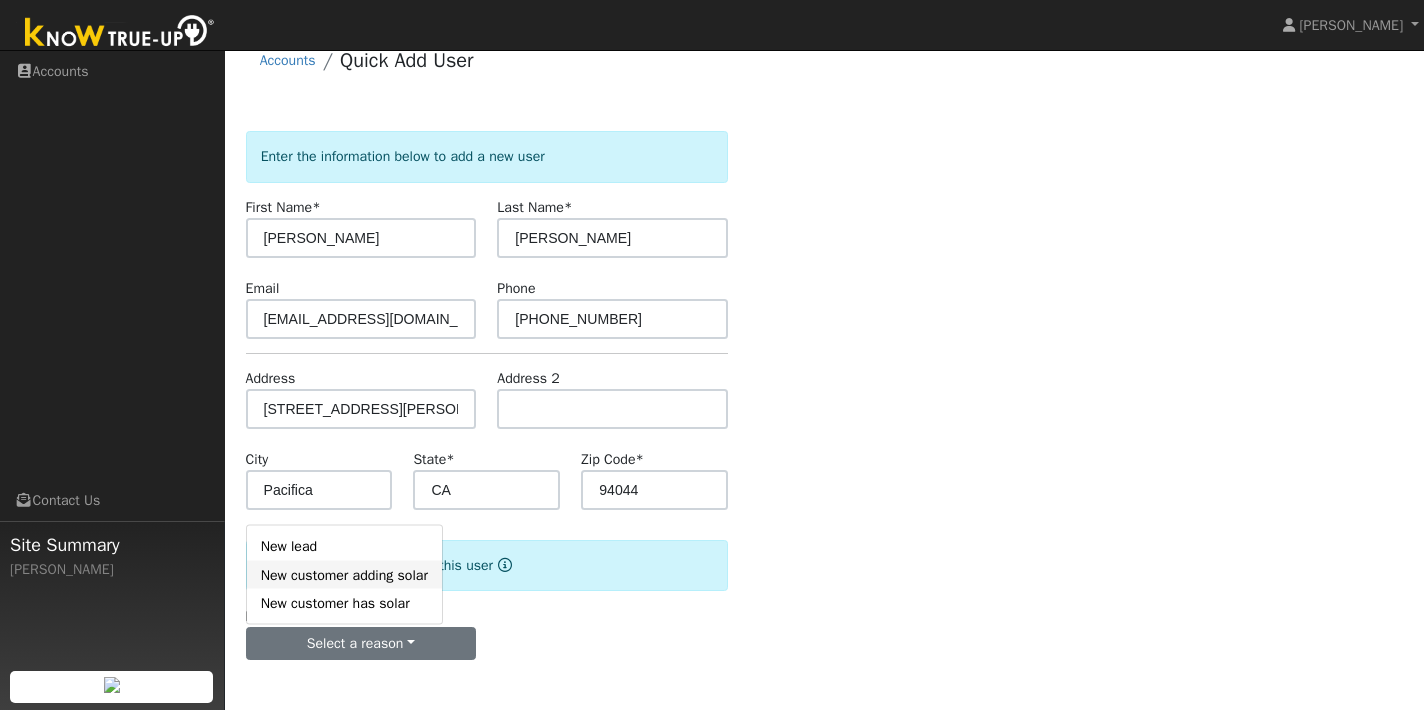 click on "New customer adding solar" at bounding box center (344, 575) 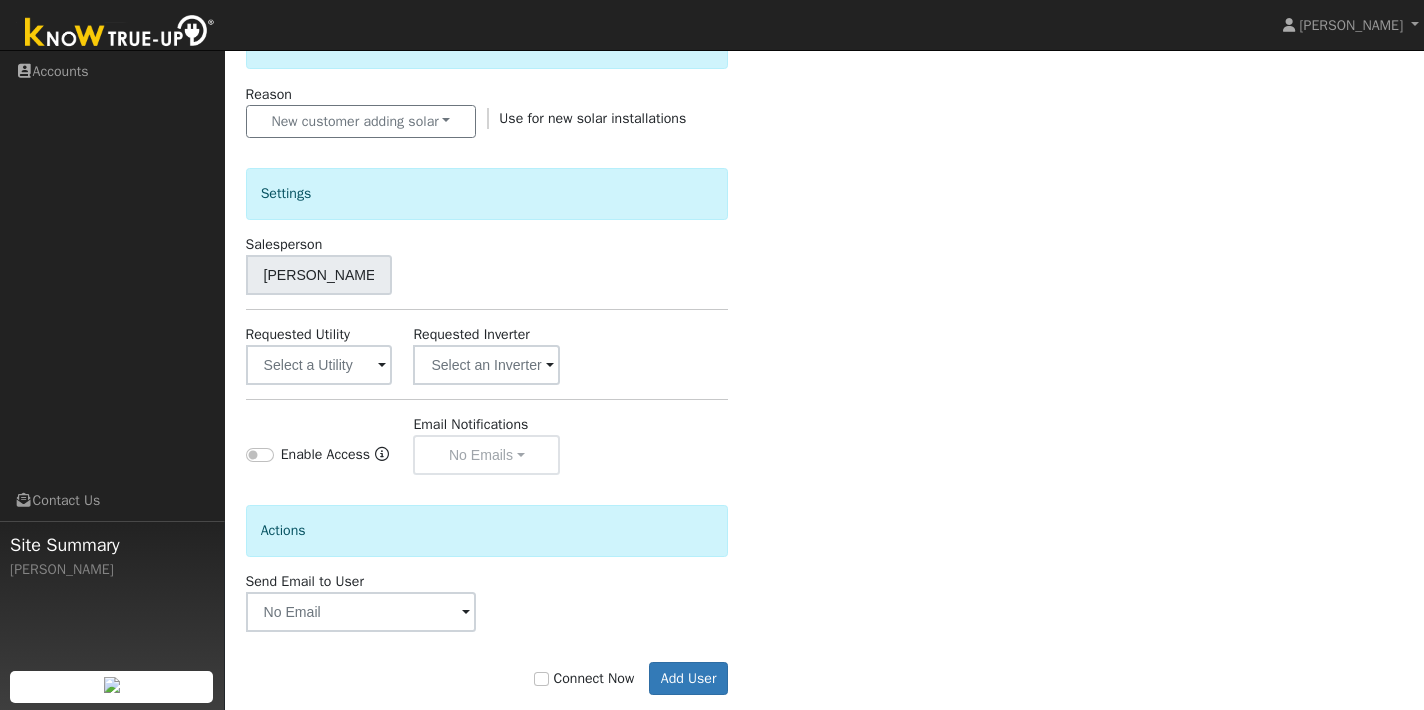 scroll, scrollTop: 549, scrollLeft: 0, axis: vertical 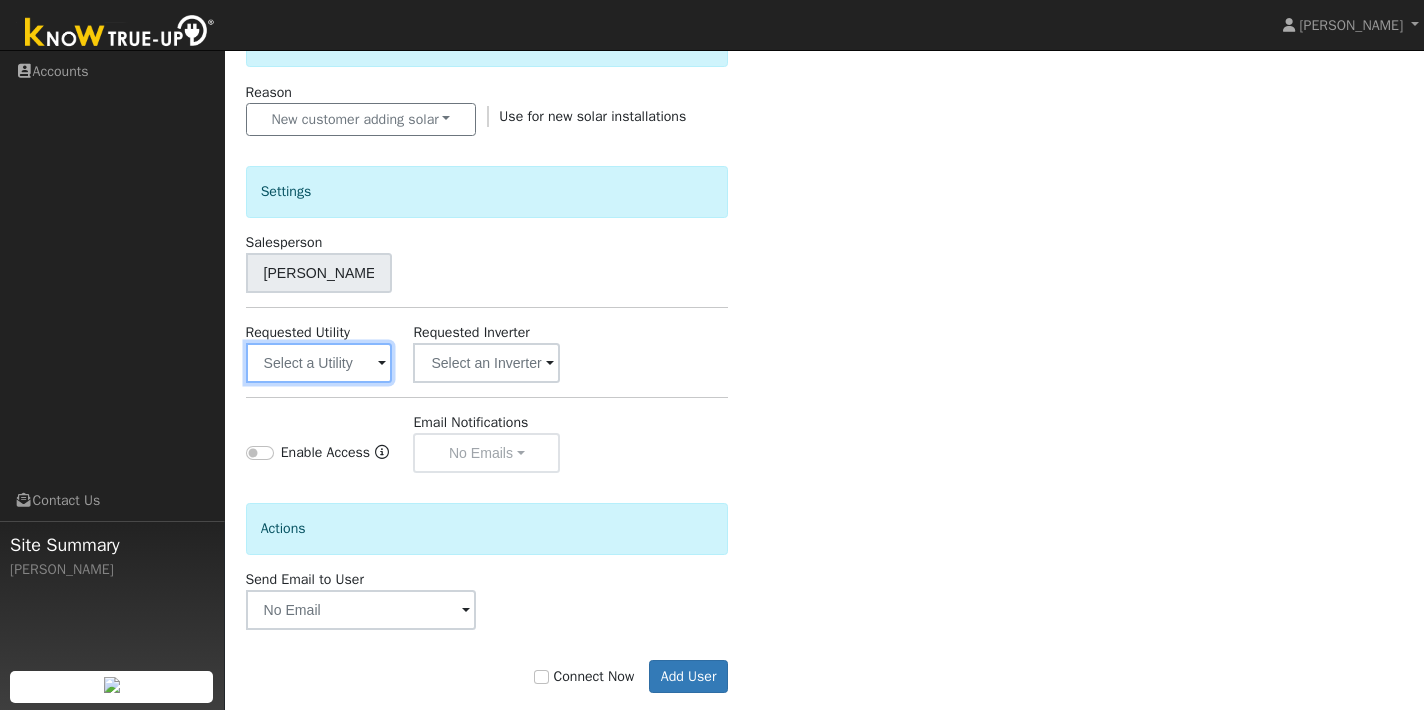 click at bounding box center [319, 363] 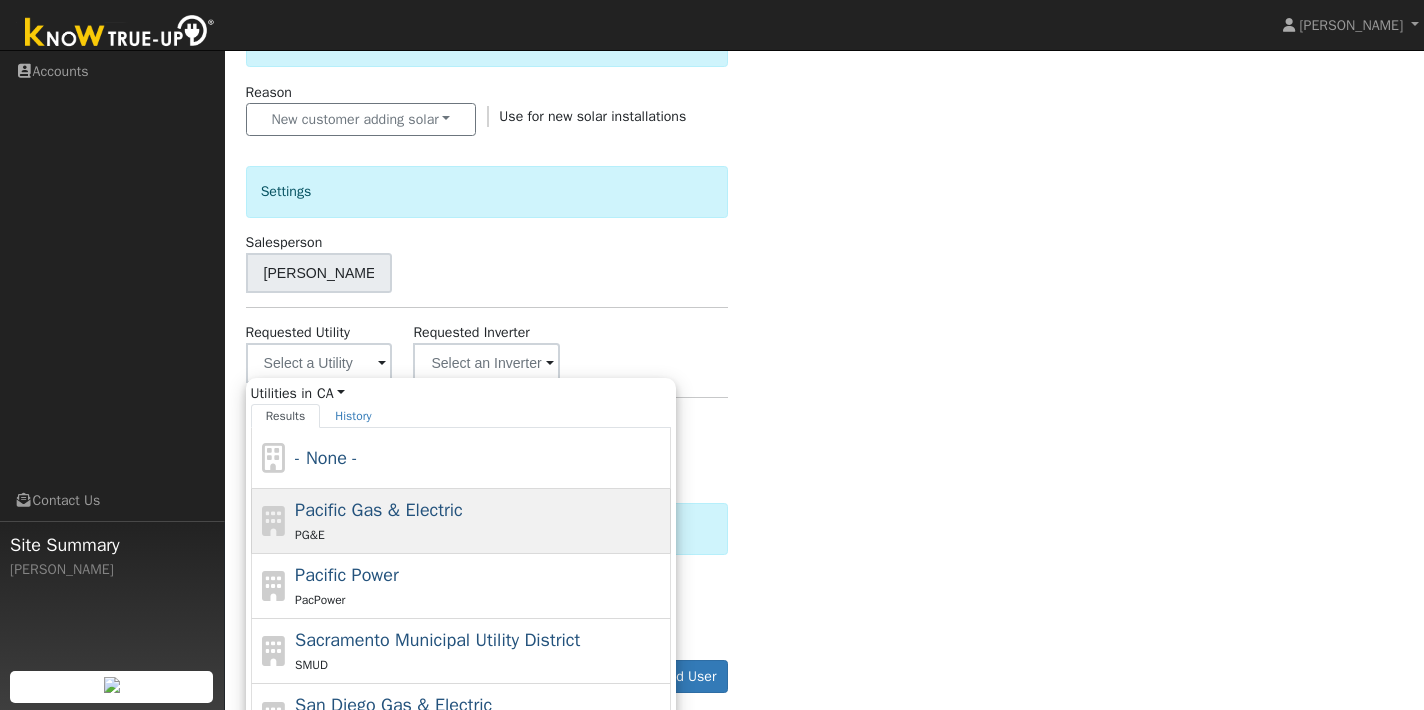 click on "Pacific Gas & Electric" at bounding box center (379, 510) 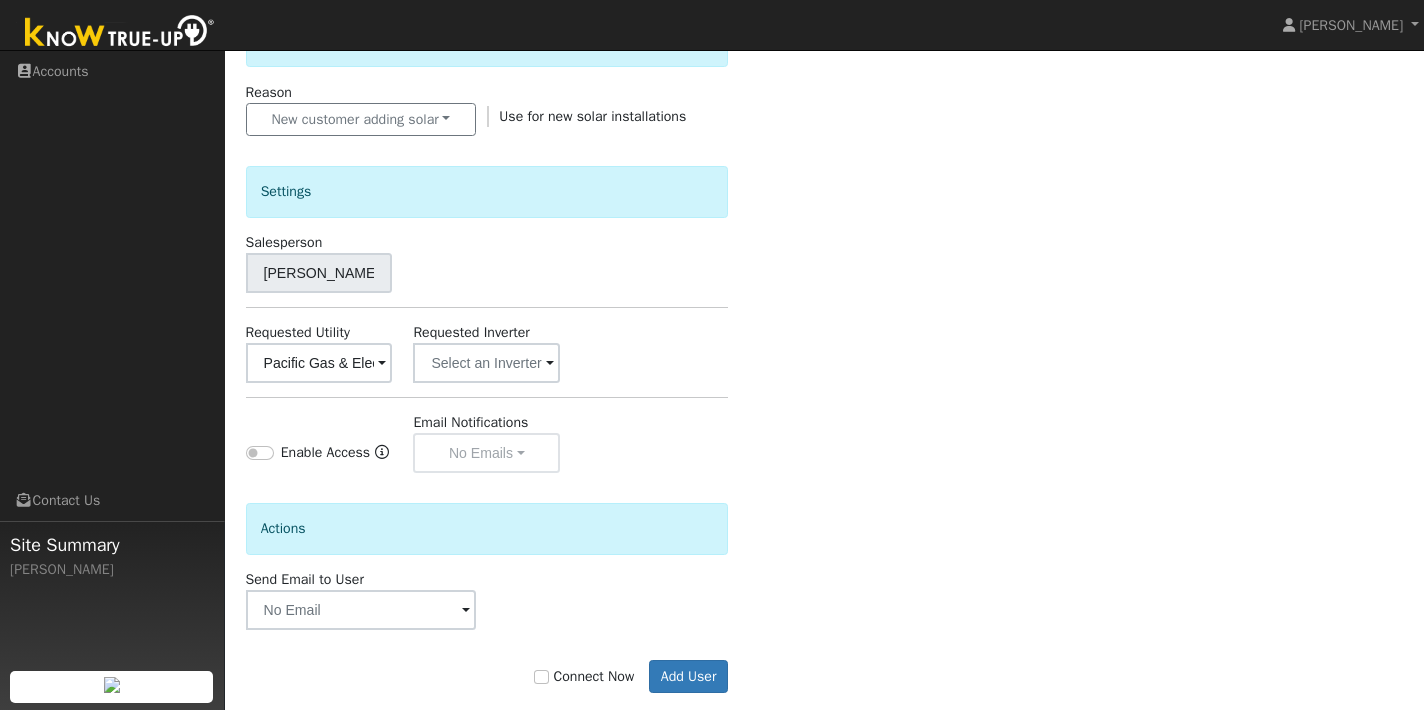 click on "Enable Access" at bounding box center [308, 456] 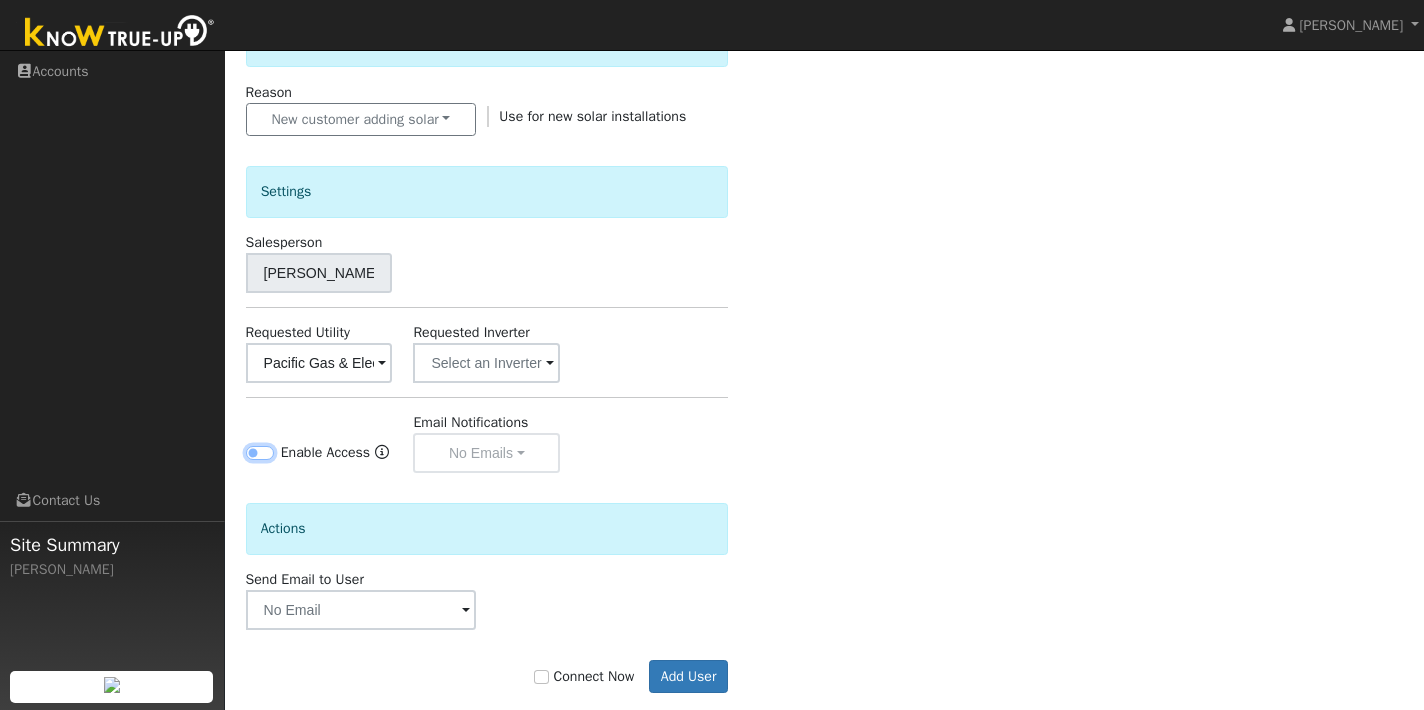 click on "Enable Access" at bounding box center (260, 453) 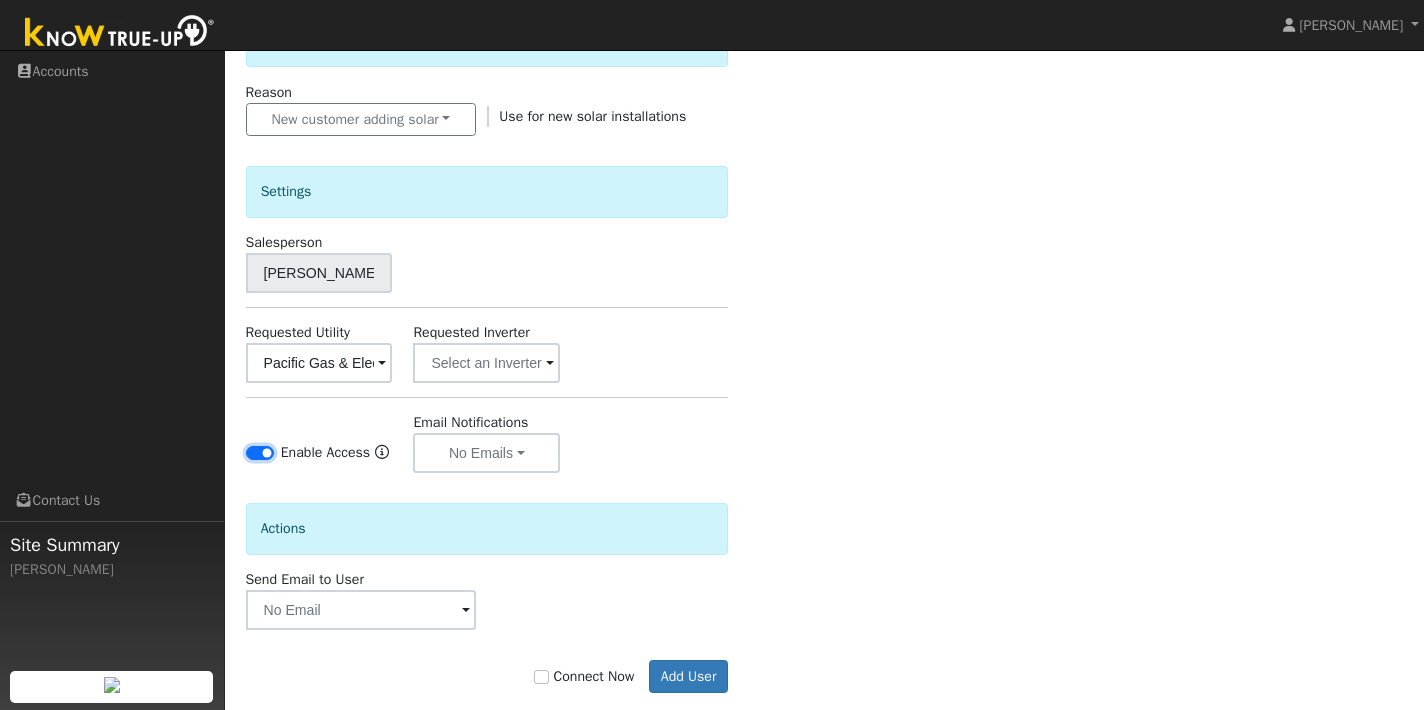 scroll, scrollTop: 595, scrollLeft: 0, axis: vertical 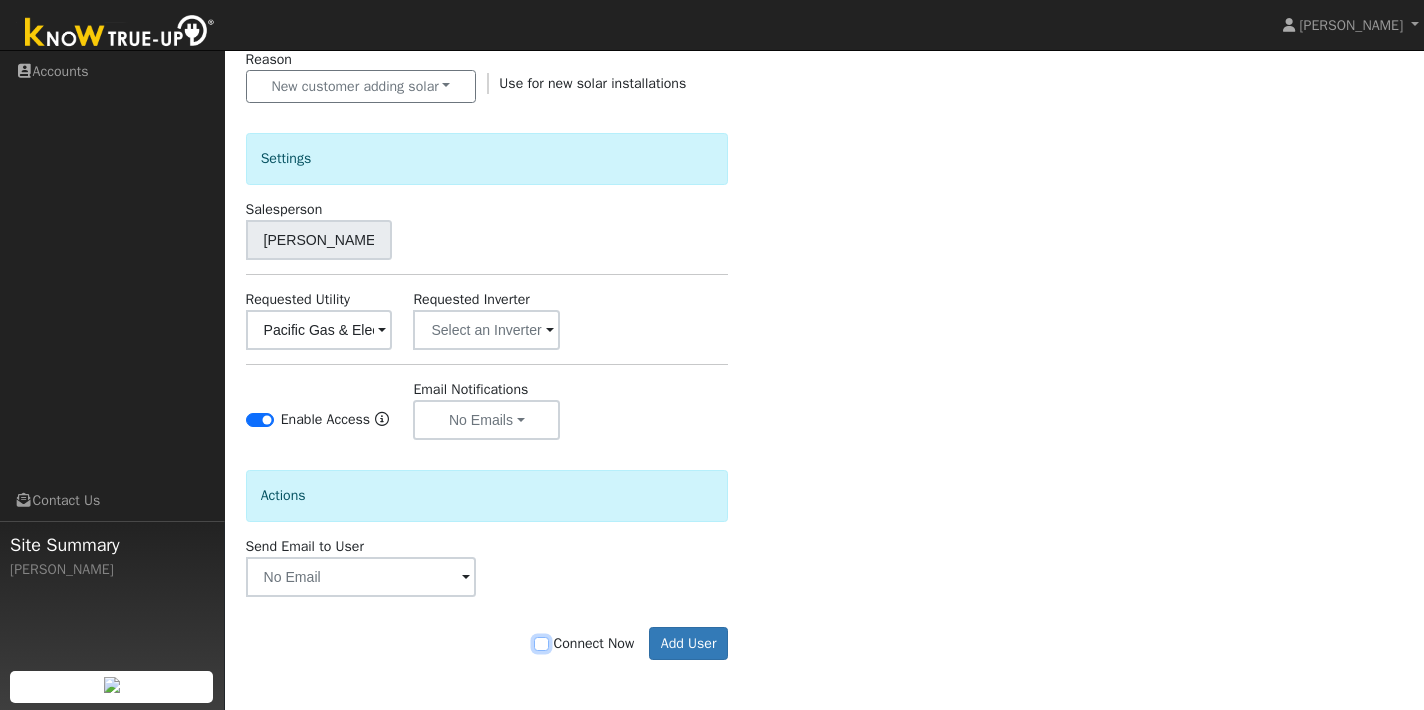 click on "Connect Now" at bounding box center (541, 644) 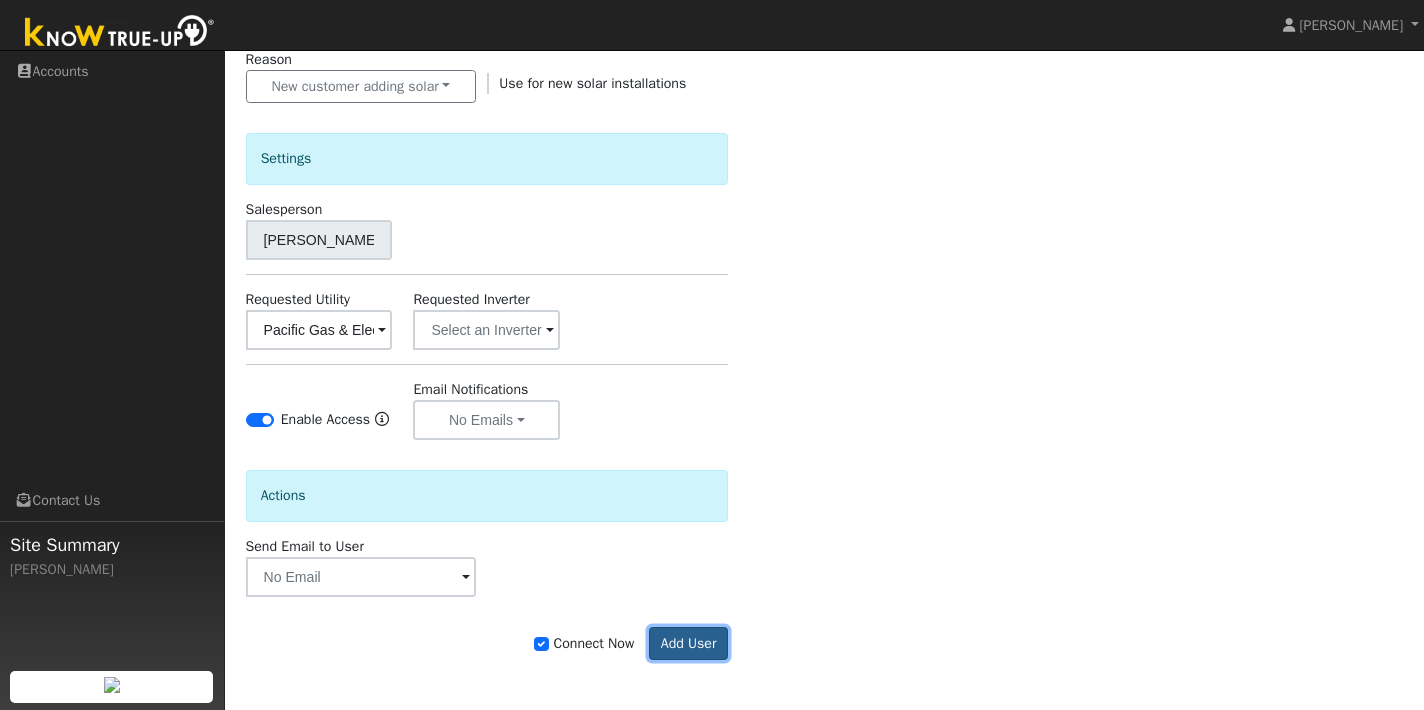 click on "Add User" at bounding box center (688, 644) 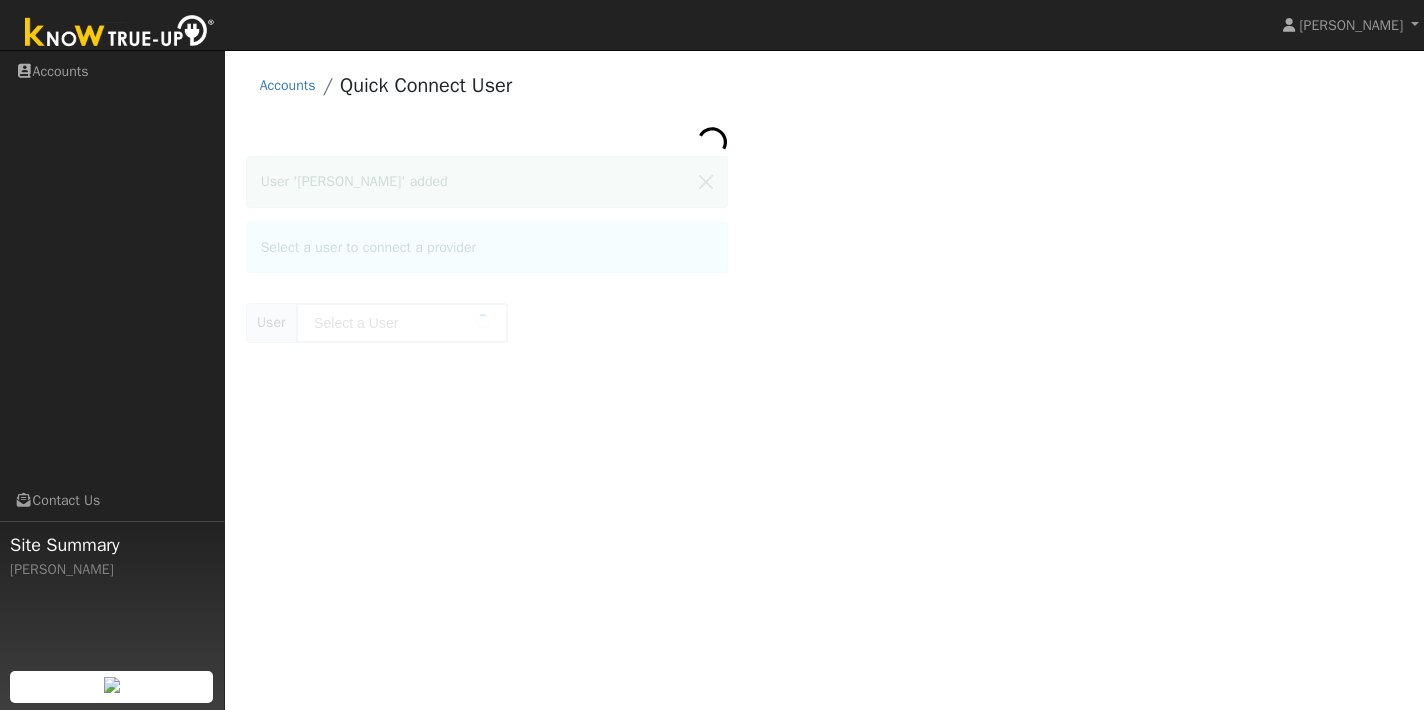 scroll, scrollTop: 0, scrollLeft: 0, axis: both 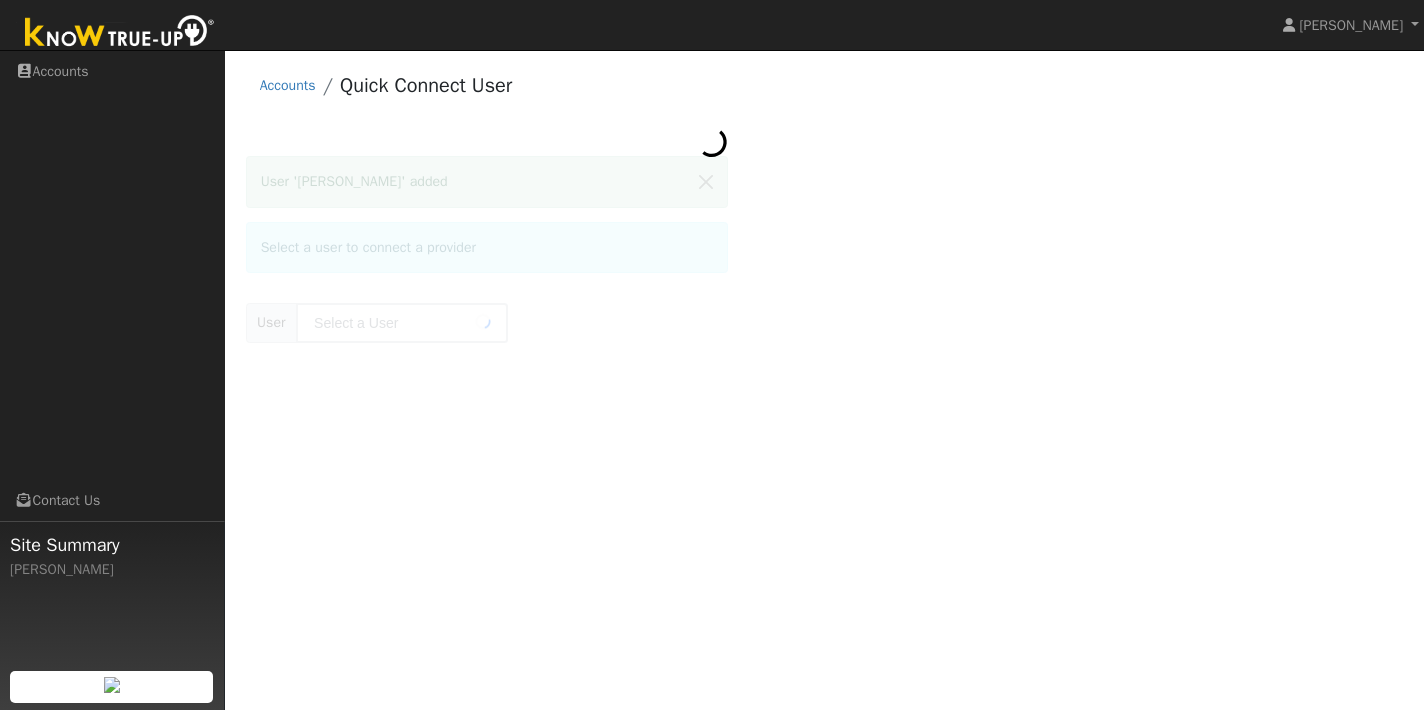 type on "[PERSON_NAME]" 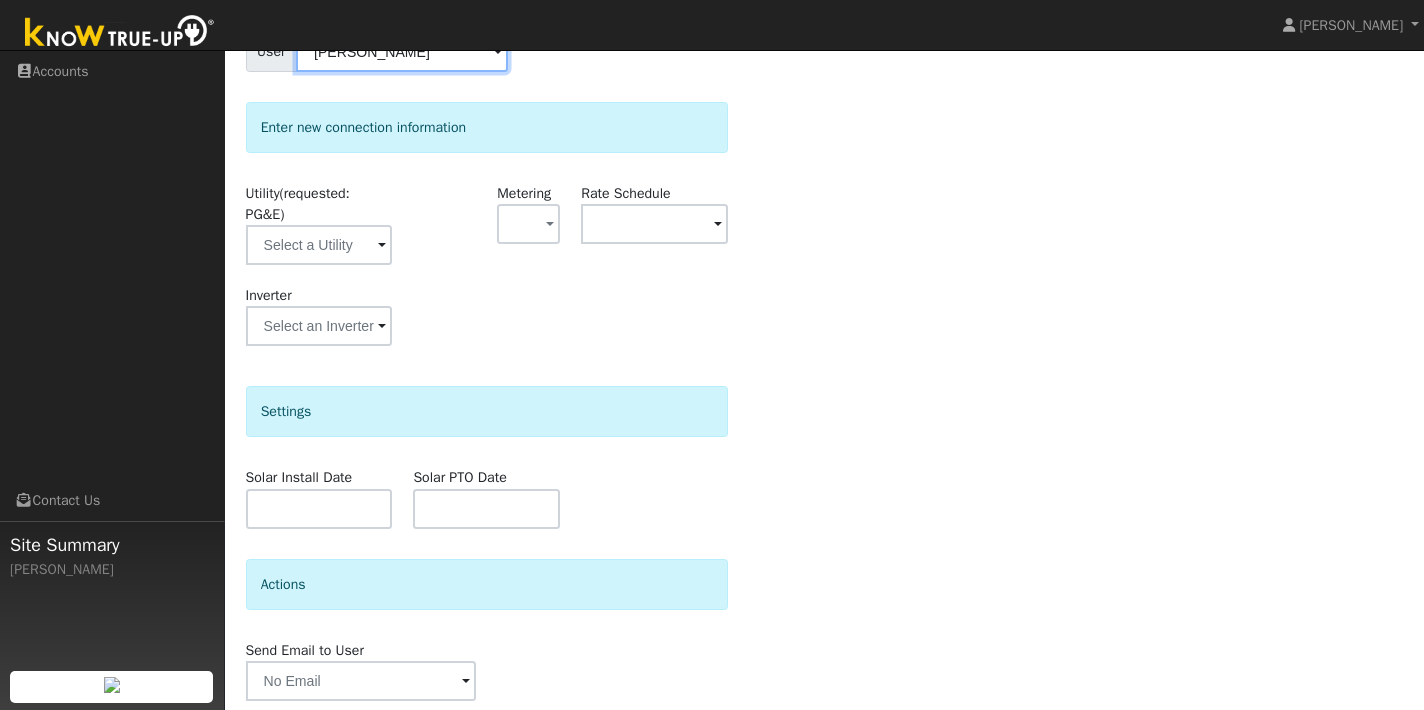 scroll, scrollTop: 280, scrollLeft: 0, axis: vertical 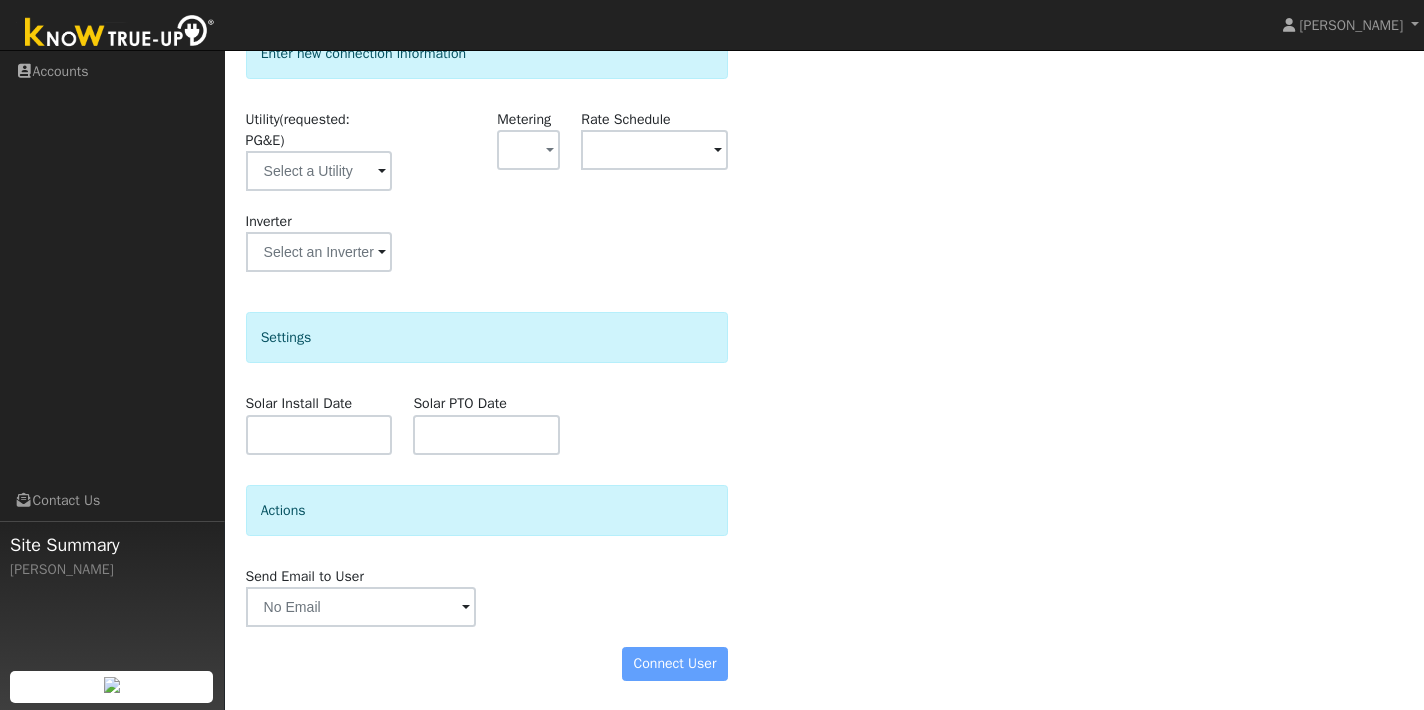 click on "Connect User" at bounding box center (487, 664) 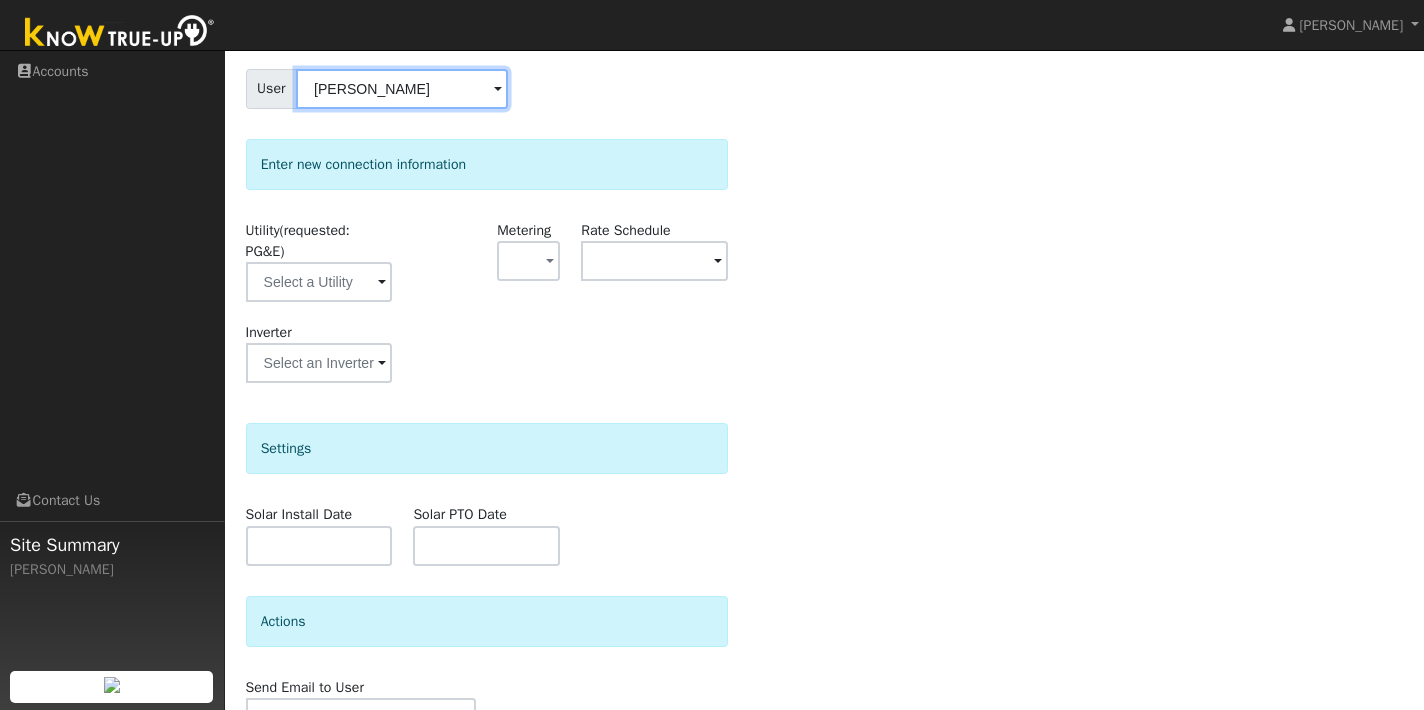 scroll, scrollTop: 171, scrollLeft: 0, axis: vertical 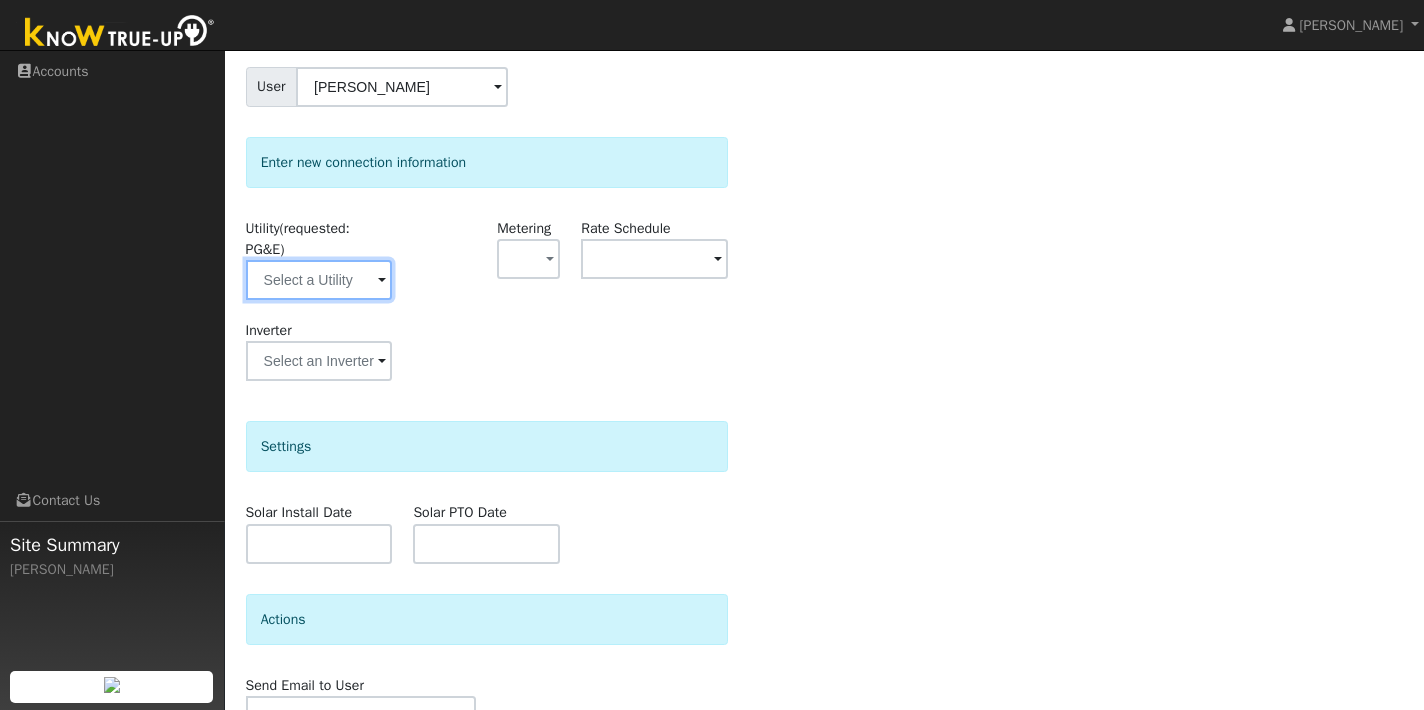 click at bounding box center (319, 280) 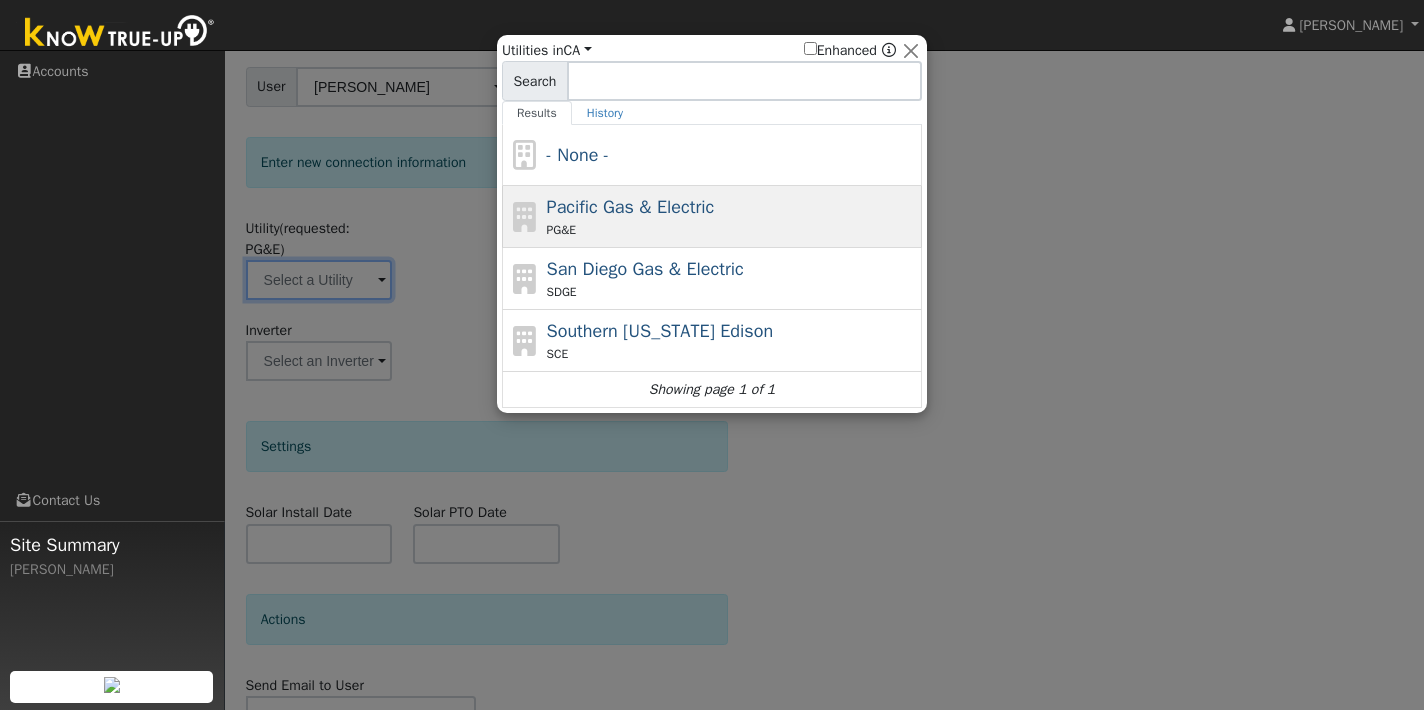 click on "Pacific Gas & Electric PG&E" at bounding box center (732, 216) 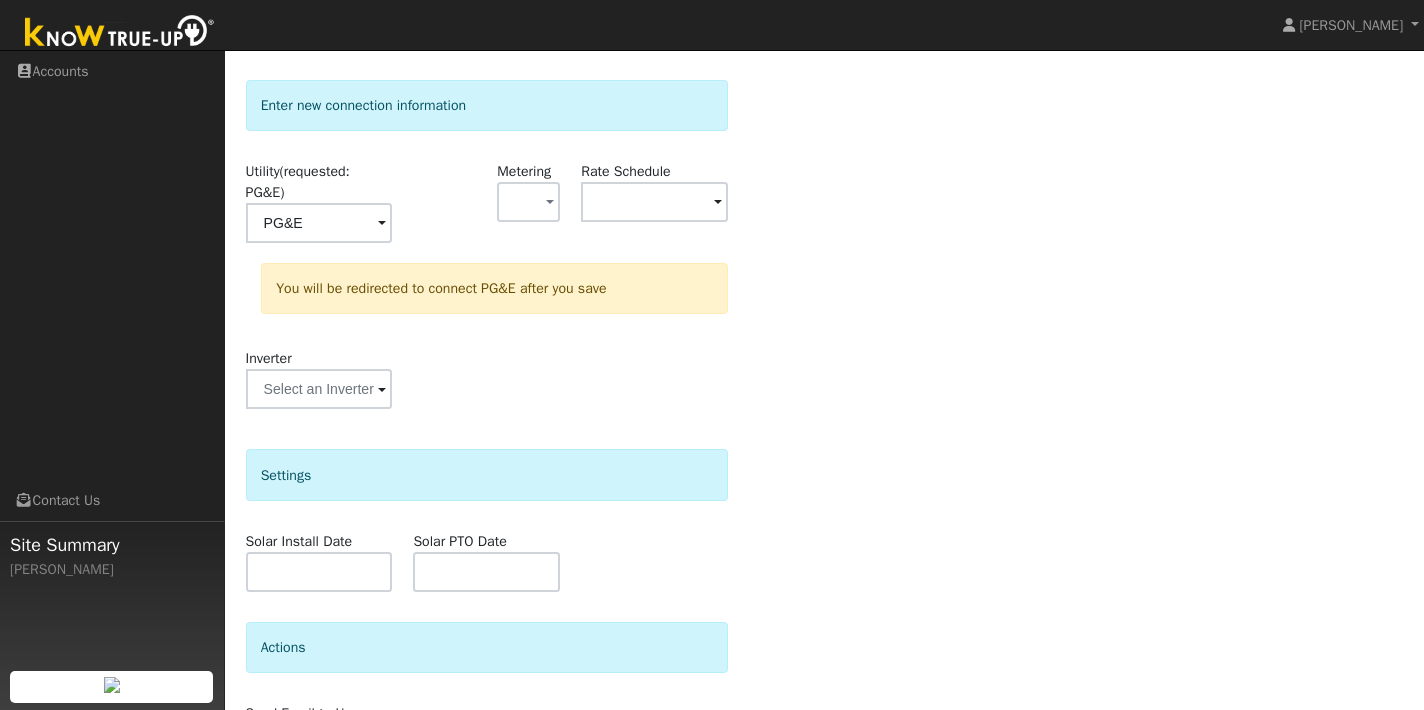 scroll, scrollTop: 233, scrollLeft: 0, axis: vertical 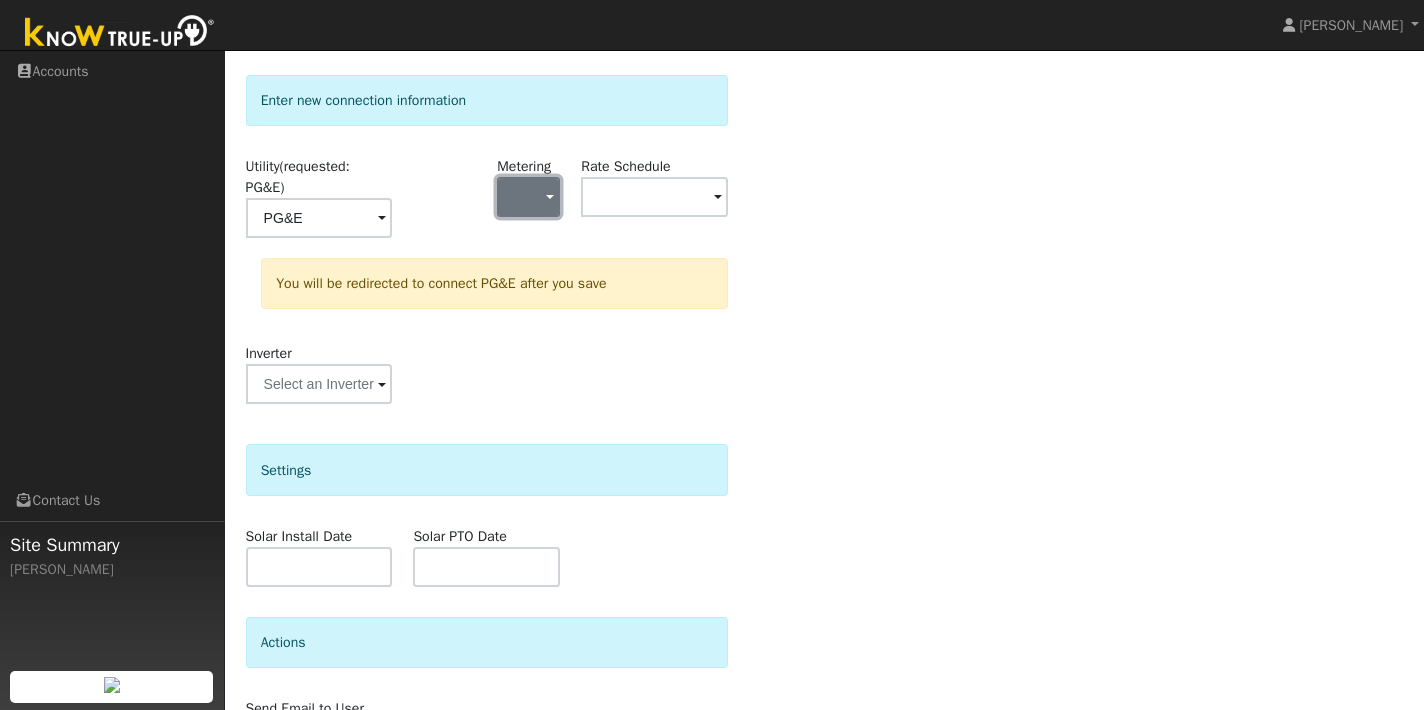 click at bounding box center [528, 197] 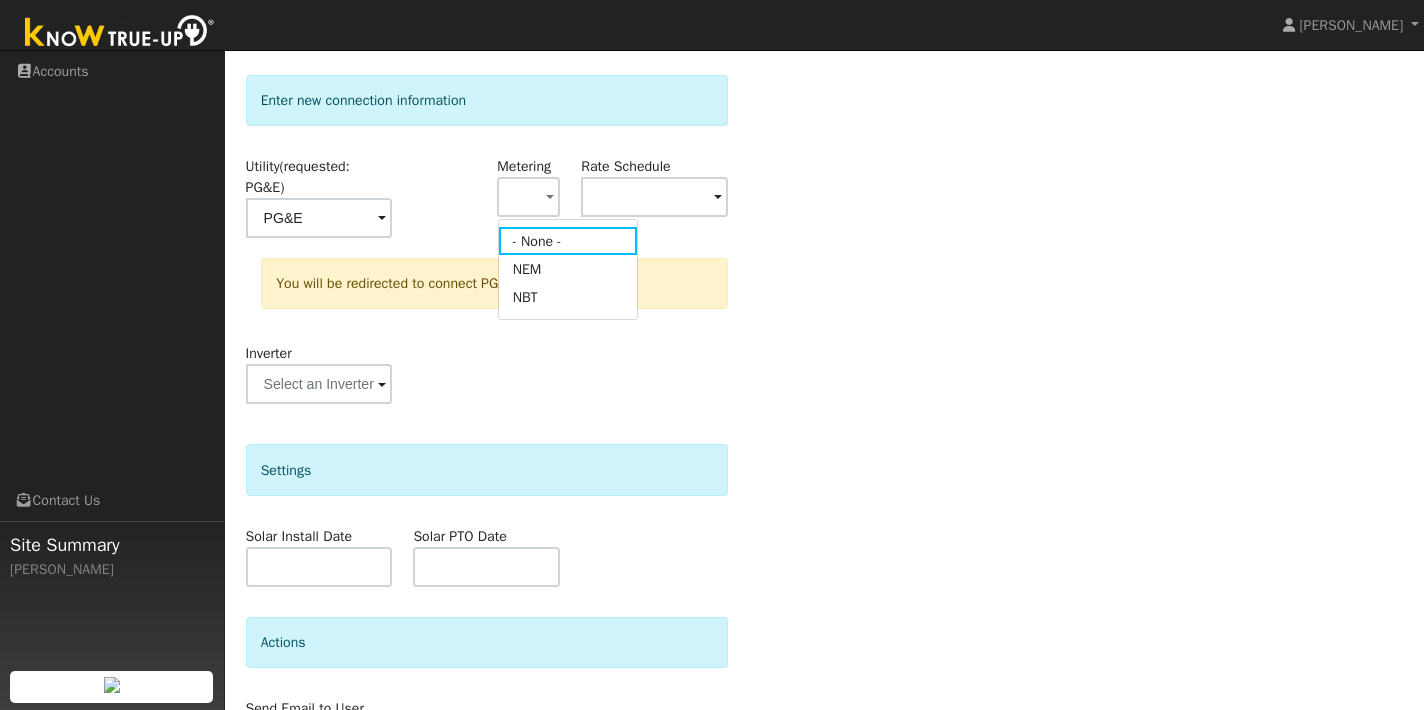 click on "Select a user to connect a provider User [PERSON_NAME] Account   Default Account Default Account [STREET_ADDRESS][PERSON_NAME] Primary Account Enter new connection information Utility  (requested: PG&E) PG&E Metering - None - NEM NBT  Rate Schedule  You will be redirected to connect PG&E after you save Inverter Disconnecting . Do you also want to delete all of the  data?  - Delete data if disconnecting or connecting to different data.  - Keep data if reconnecting to same data.  Be careful: this cannot be undone.  Cancel  No  Yes Settings Solar Install Date Solar PTO Date Actions Send Email to User Delete Email Template Are you sure you want to delete ? Cancel Delete Connect User No Yes" at bounding box center [825, 378] 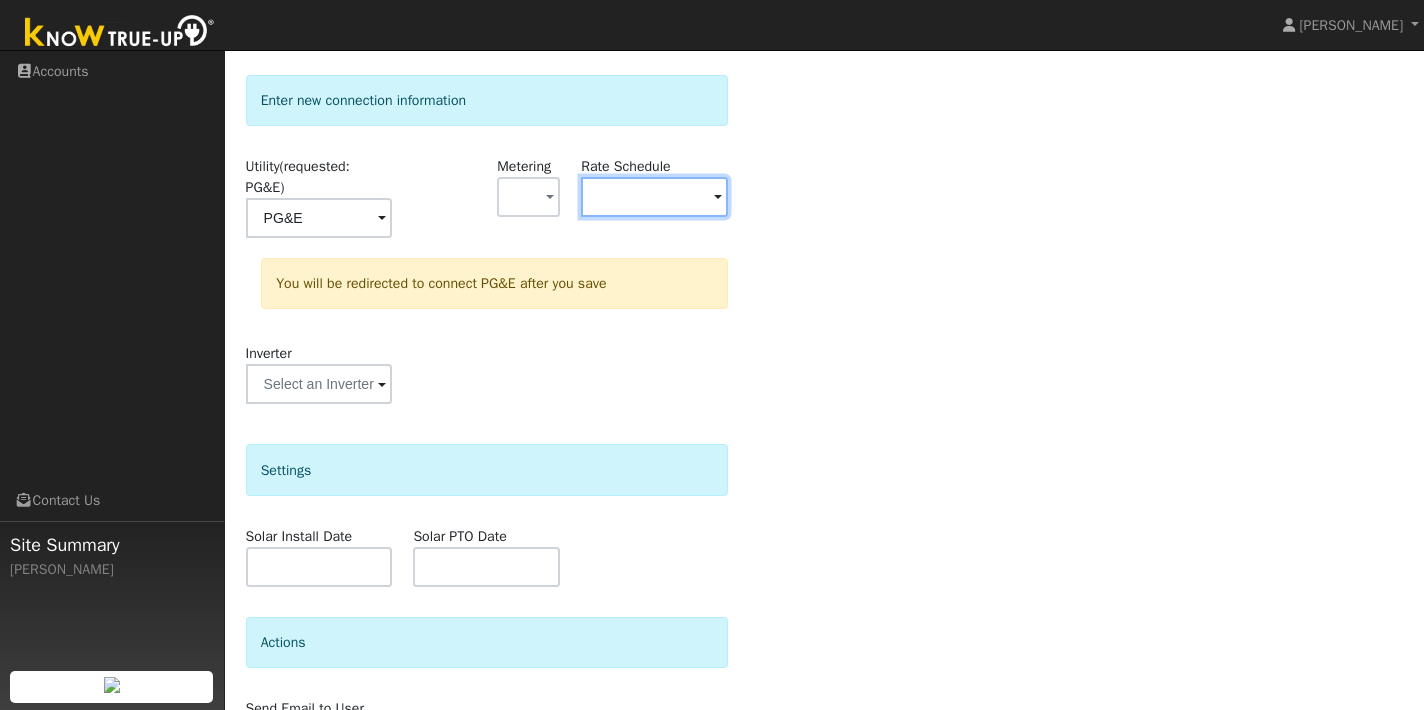 click at bounding box center (319, 218) 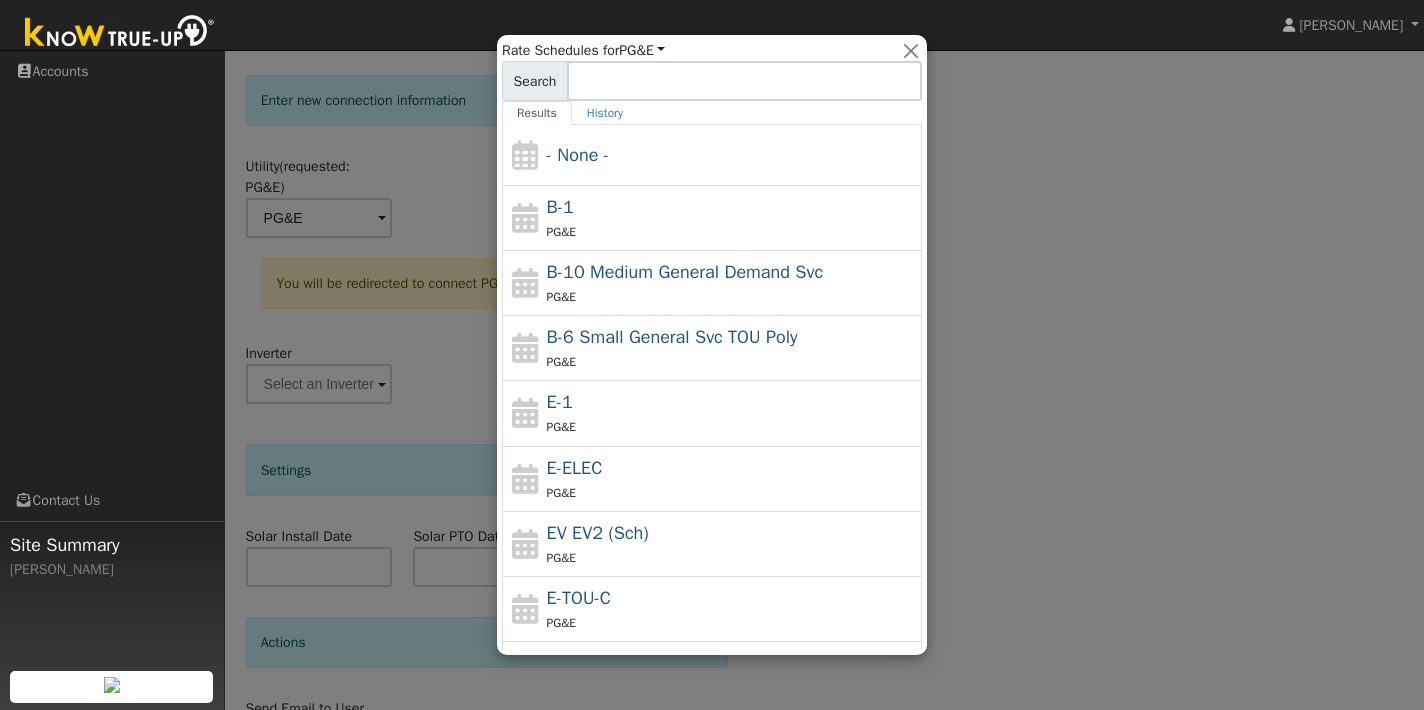 click at bounding box center (712, 355) 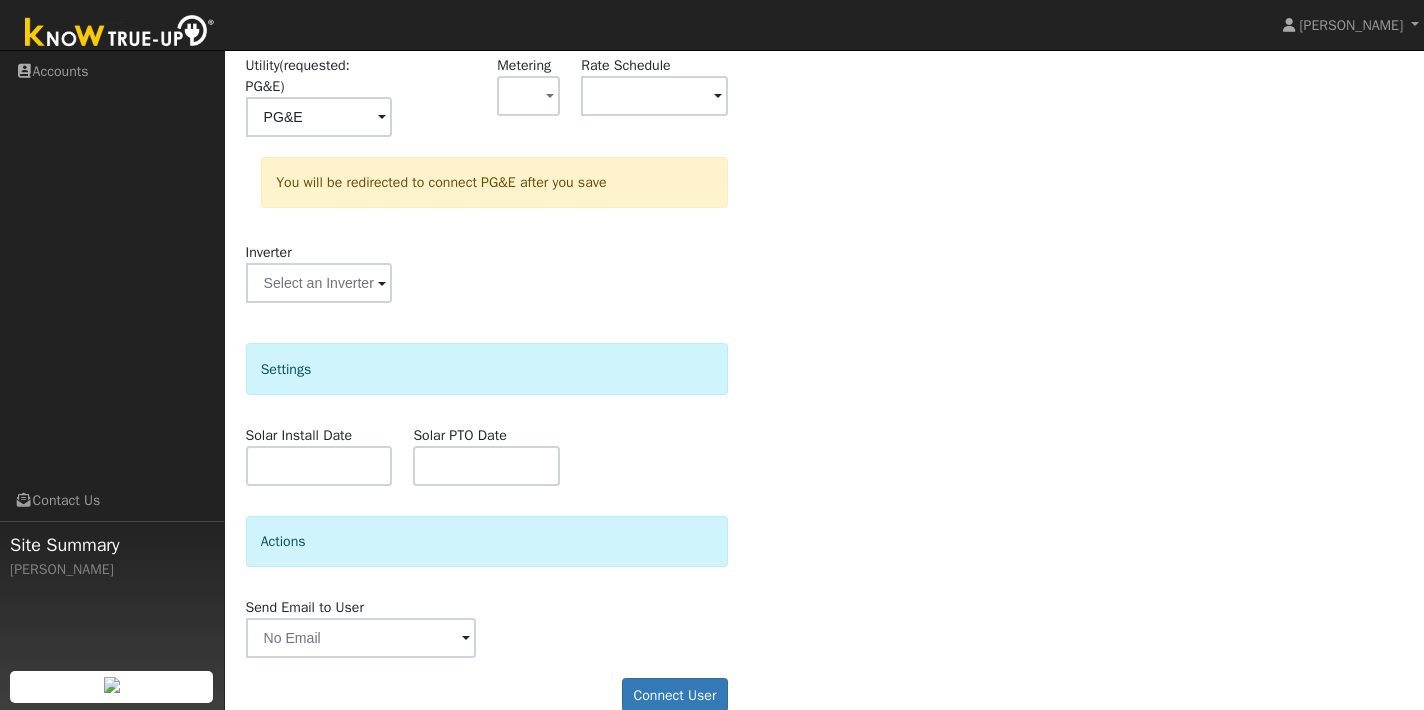 scroll, scrollTop: 366, scrollLeft: 0, axis: vertical 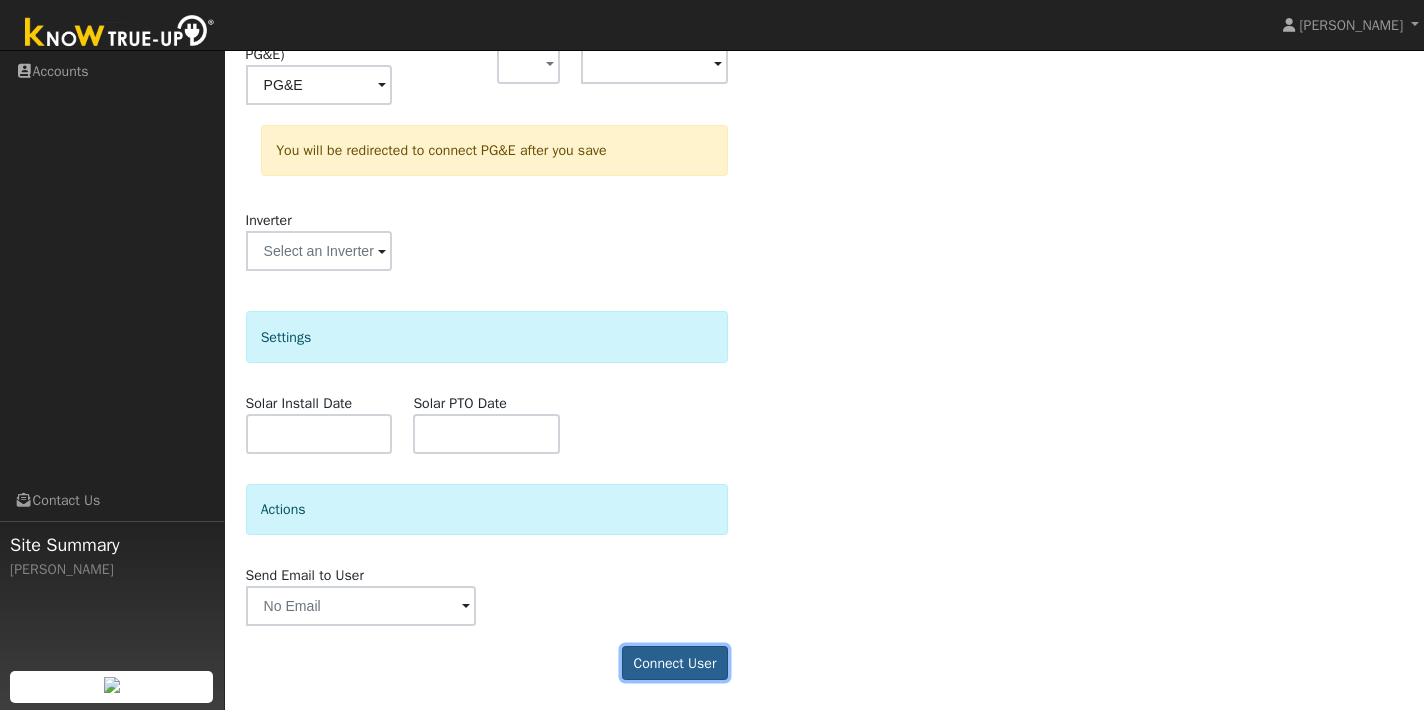 click on "Connect User" at bounding box center (675, 663) 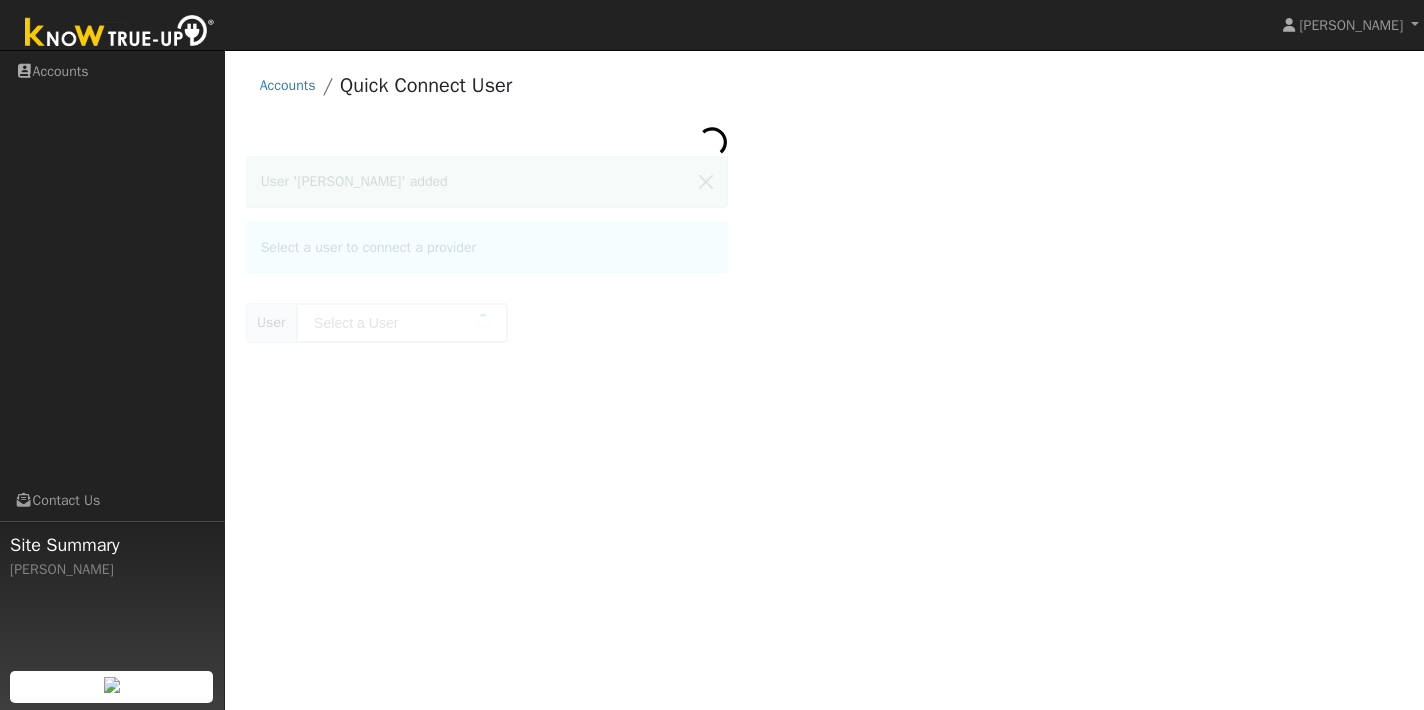 type on "[PERSON_NAME]" 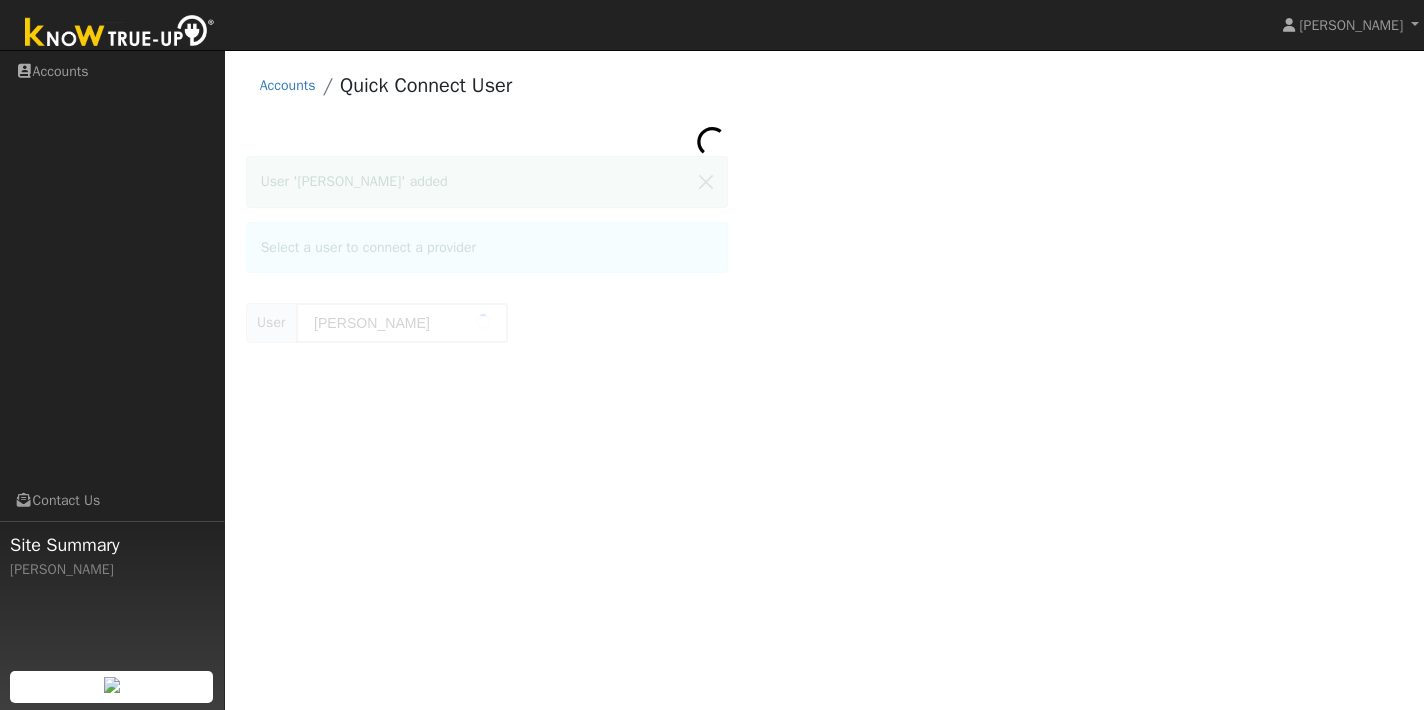 scroll, scrollTop: 0, scrollLeft: 0, axis: both 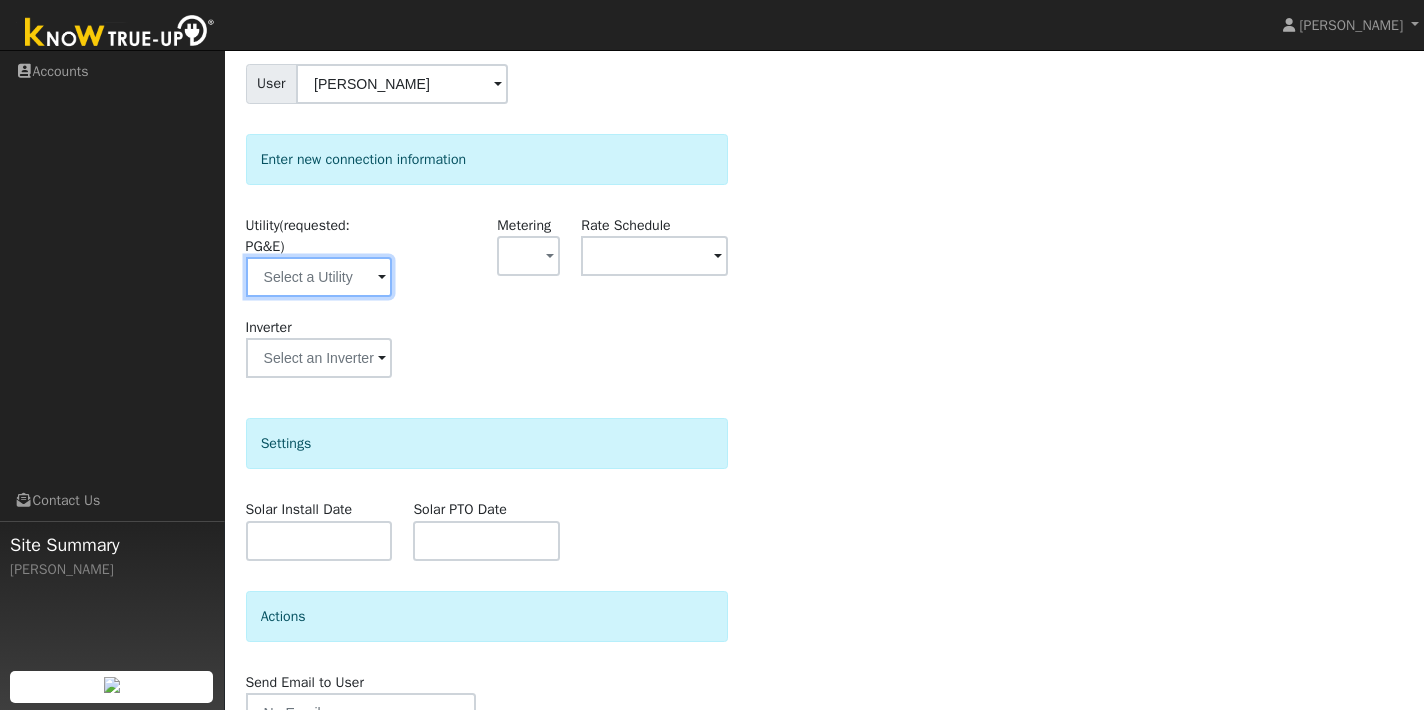 click at bounding box center (319, 277) 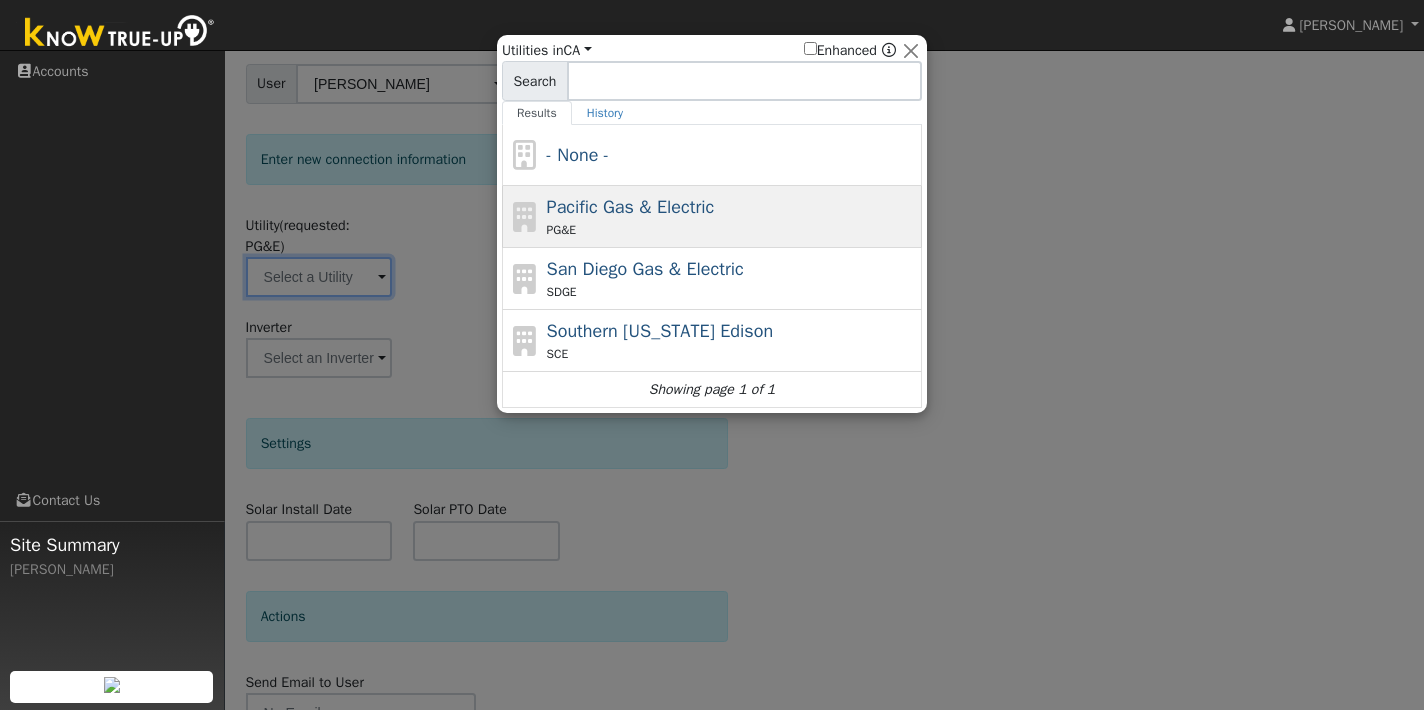 click on "Pacific Gas & Electric" at bounding box center (631, 207) 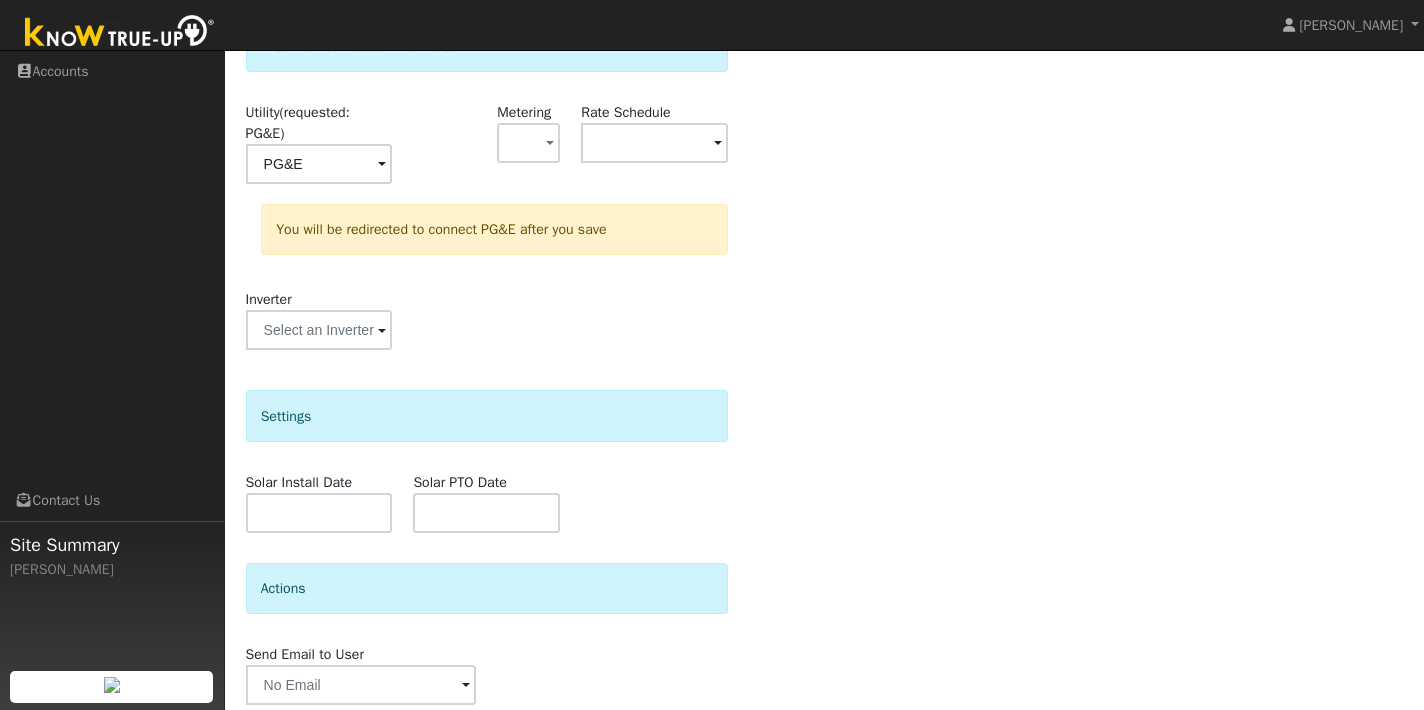 scroll, scrollTop: 366, scrollLeft: 0, axis: vertical 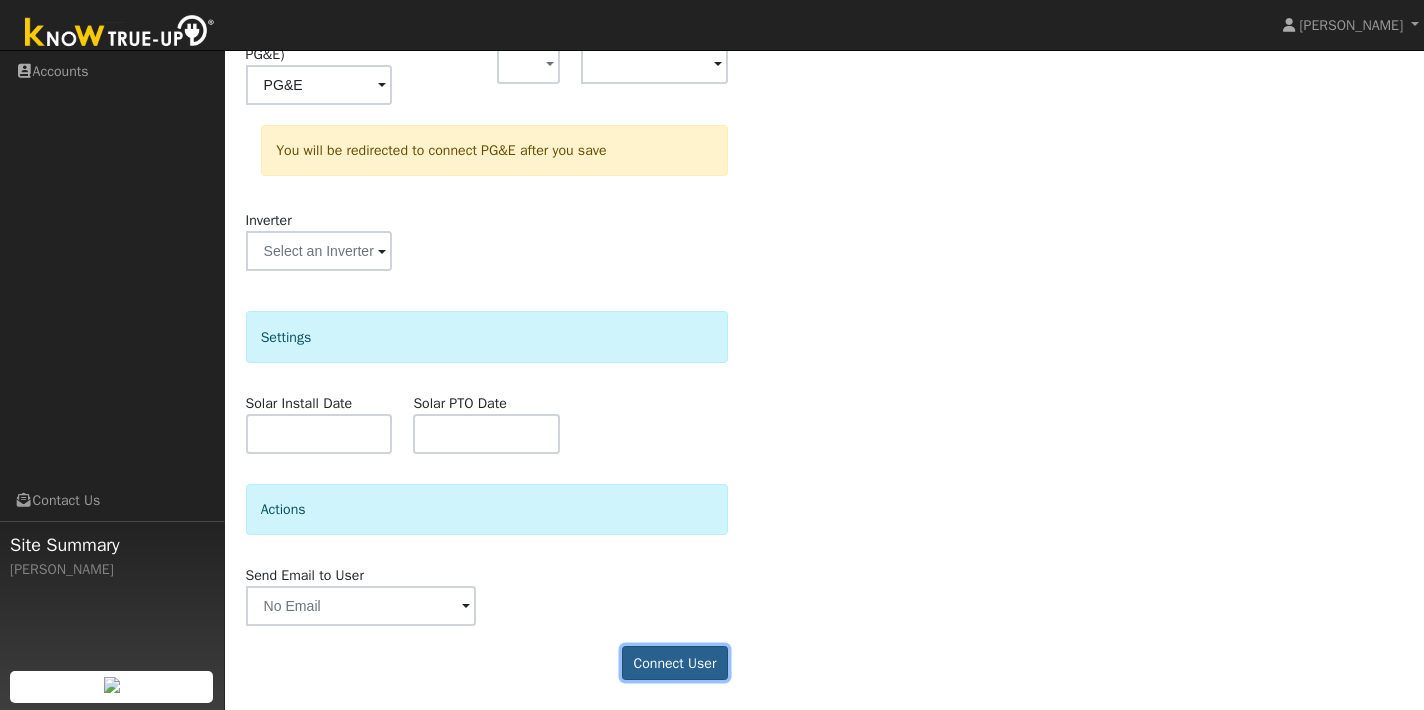click on "Connect User" at bounding box center (675, 663) 